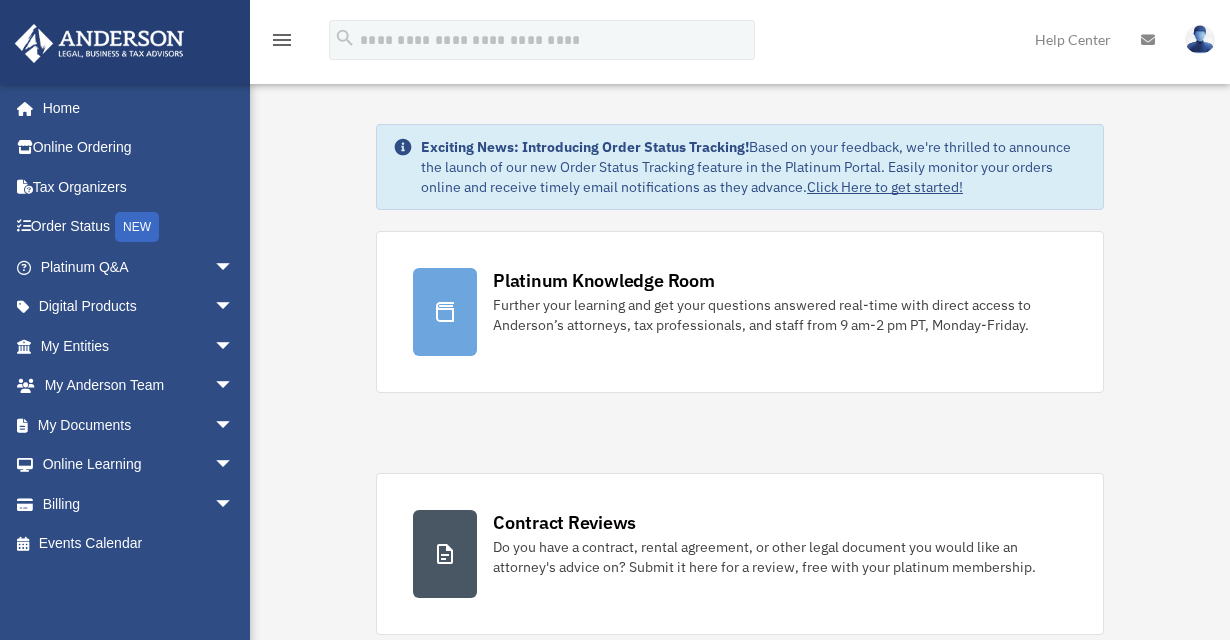 scroll, scrollTop: 0, scrollLeft: 0, axis: both 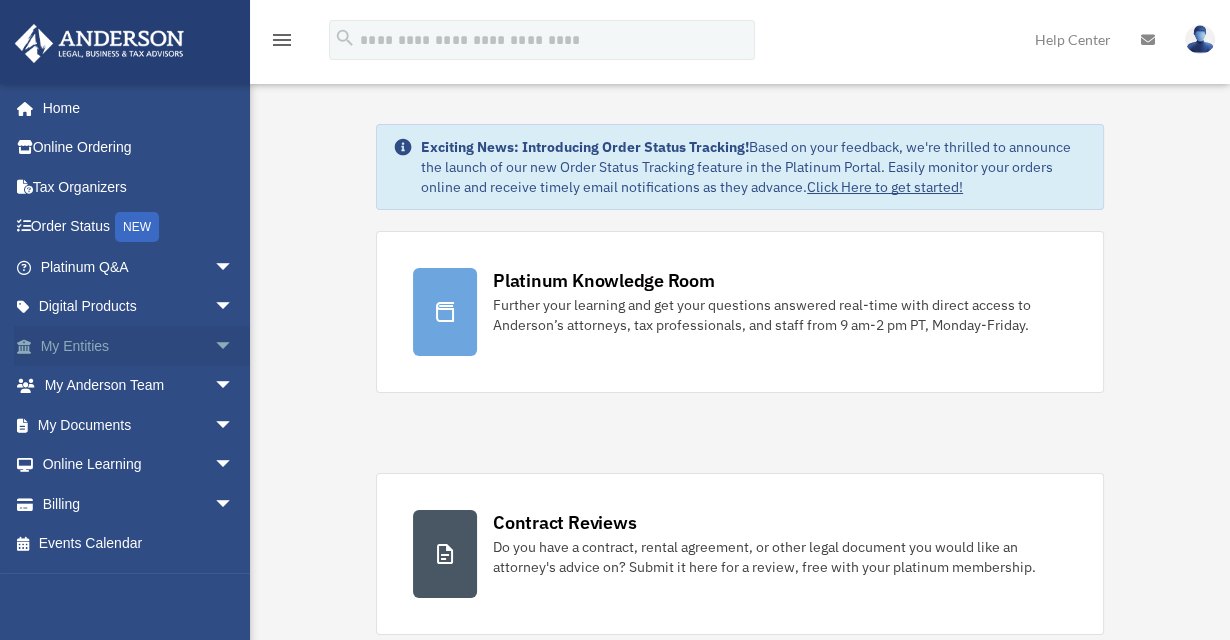 click on "My Entities arrow_drop_down" at bounding box center (139, 346) 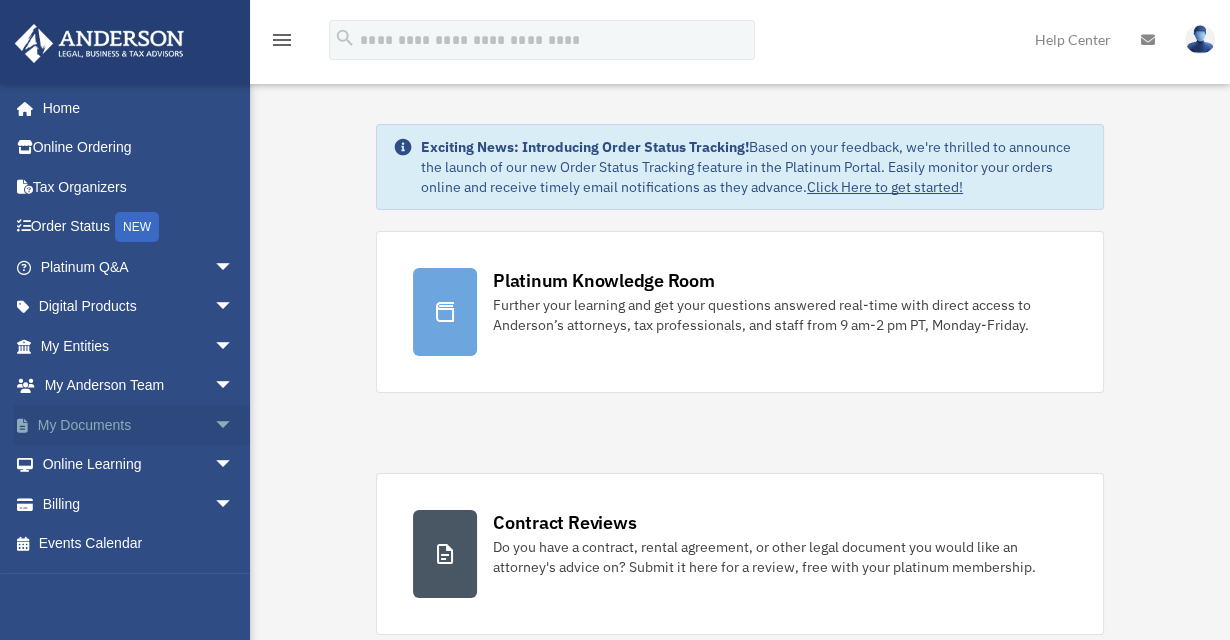 click on "arrow_drop_down" at bounding box center (234, 425) 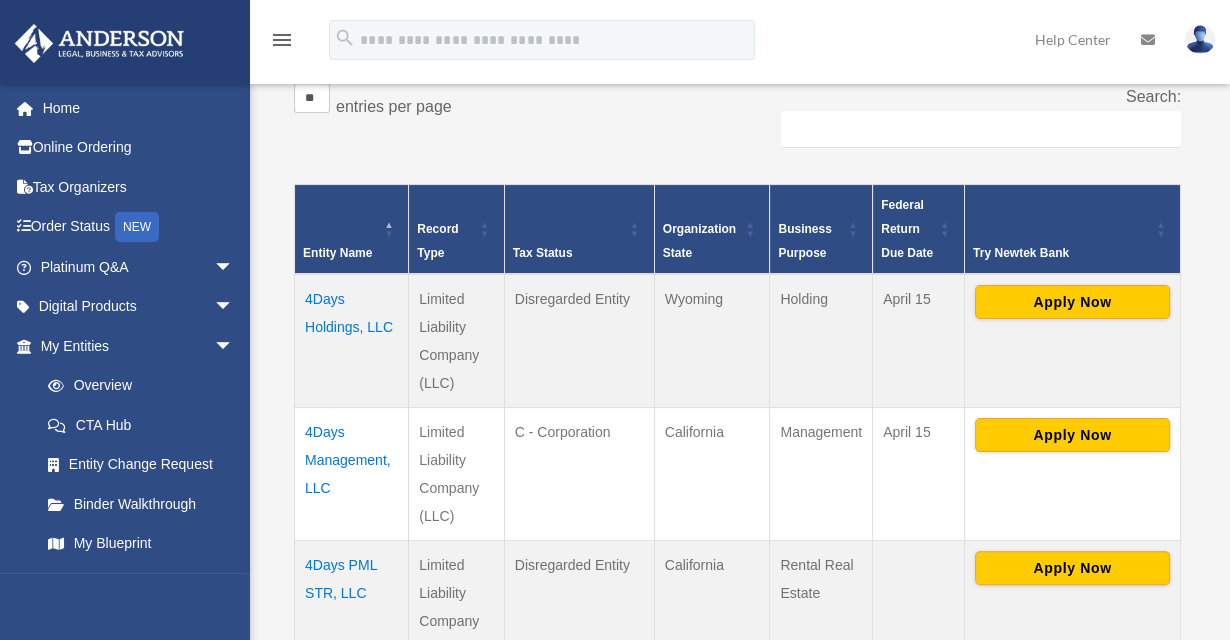 scroll, scrollTop: 362, scrollLeft: 0, axis: vertical 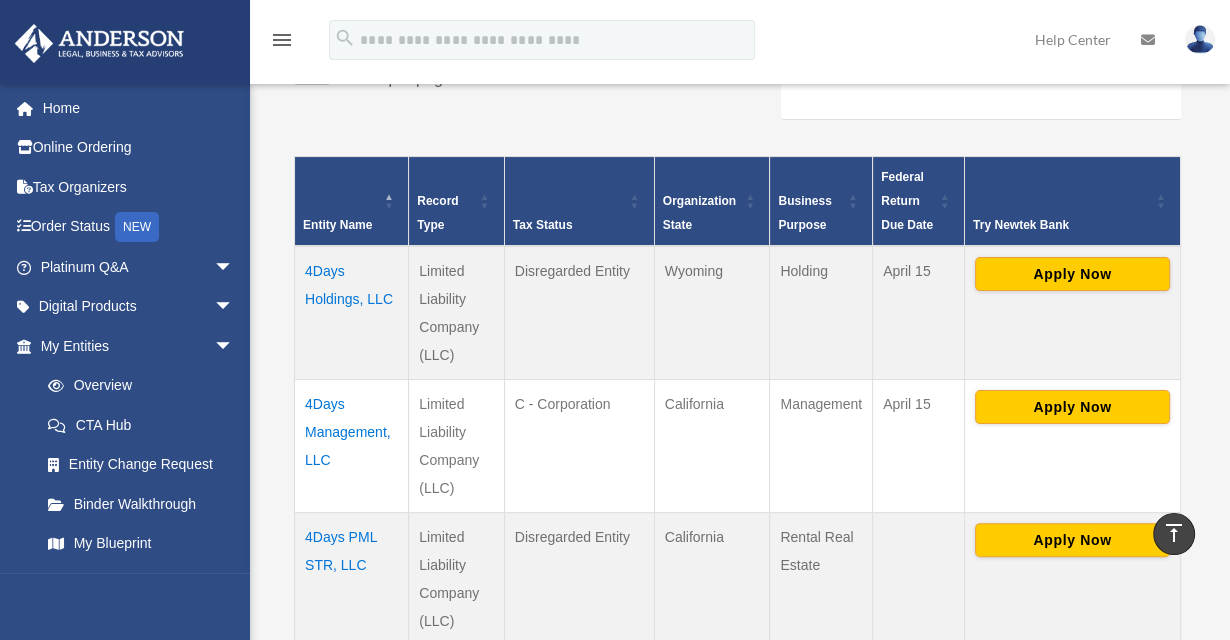 click on "4Days PML STR, LLC" at bounding box center [352, 579] 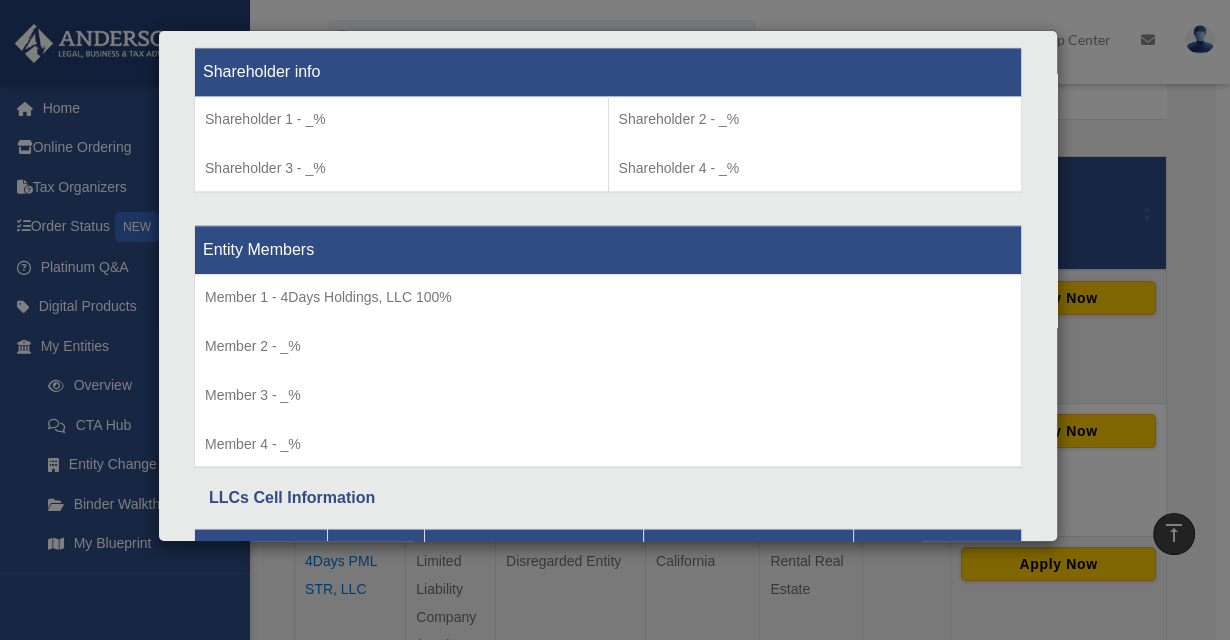 scroll, scrollTop: 1864, scrollLeft: 0, axis: vertical 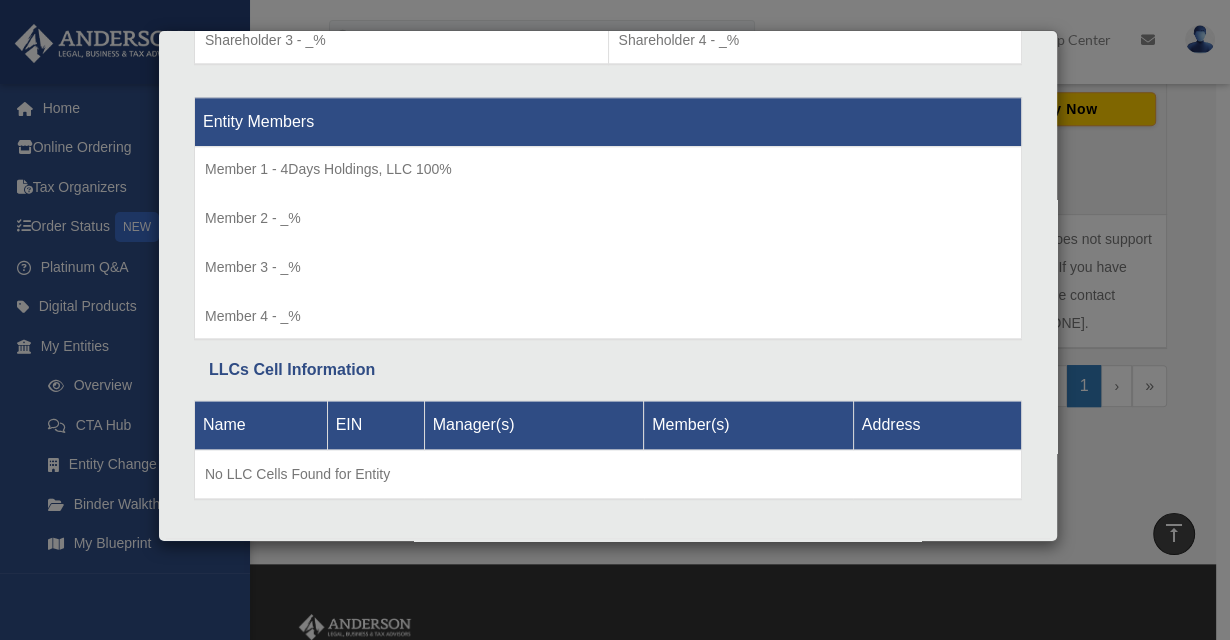 click on "Details
×
Articles Sent
Organizational Date" at bounding box center (615, 320) 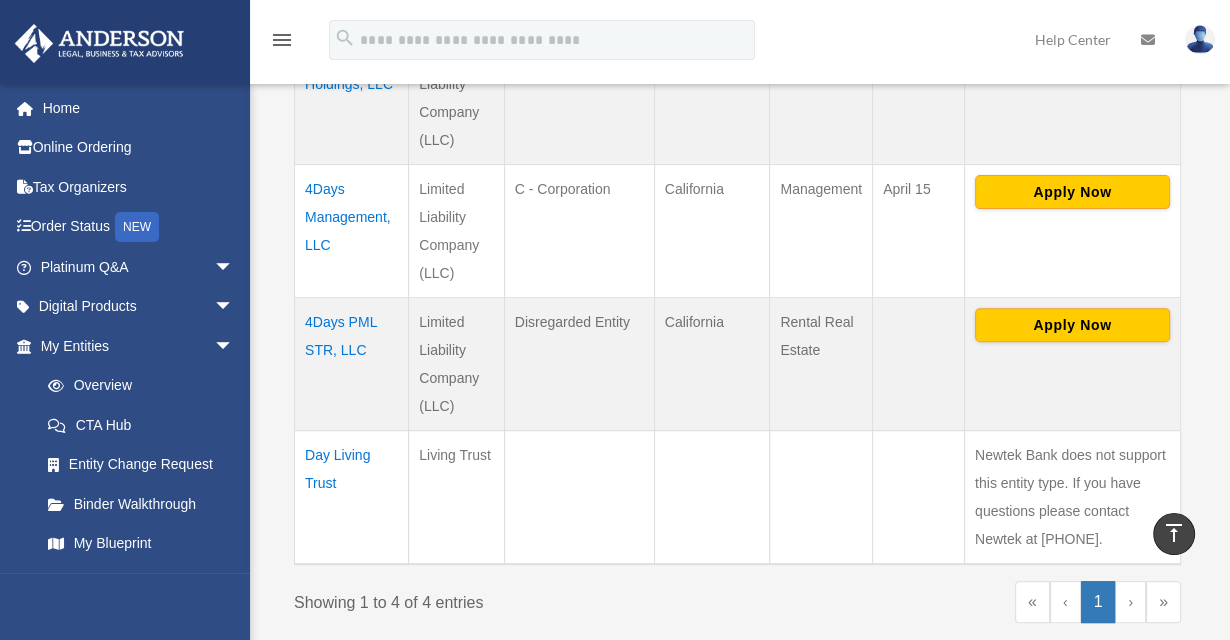 scroll, scrollTop: 544, scrollLeft: 0, axis: vertical 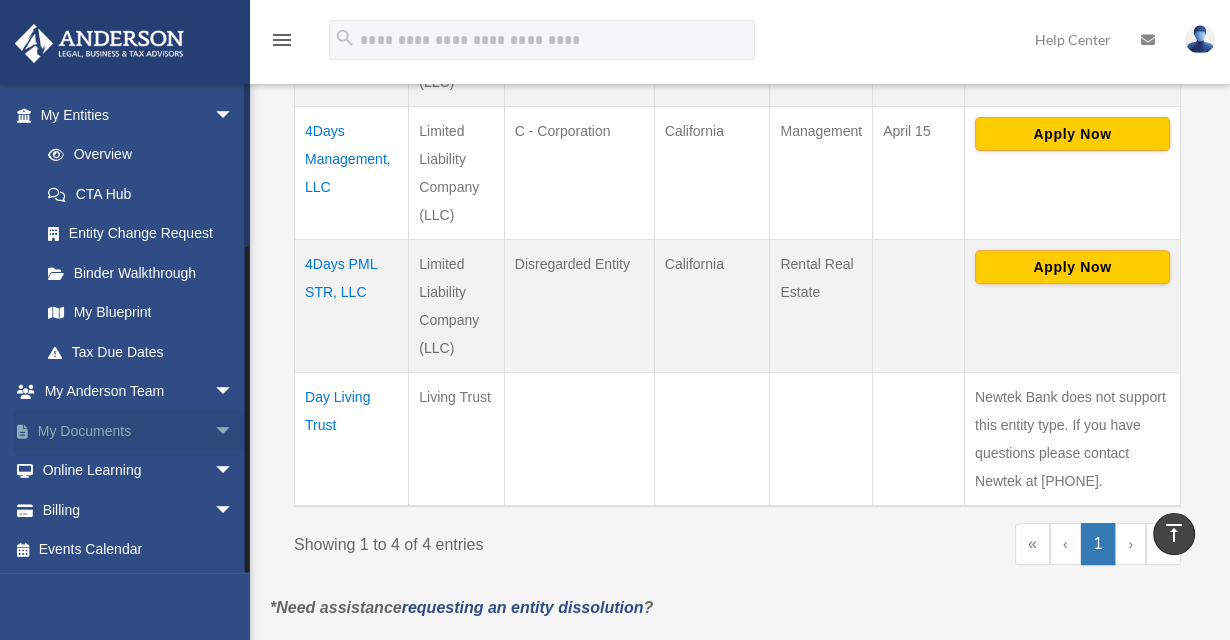click on "My Documents arrow_drop_down" at bounding box center (139, 431) 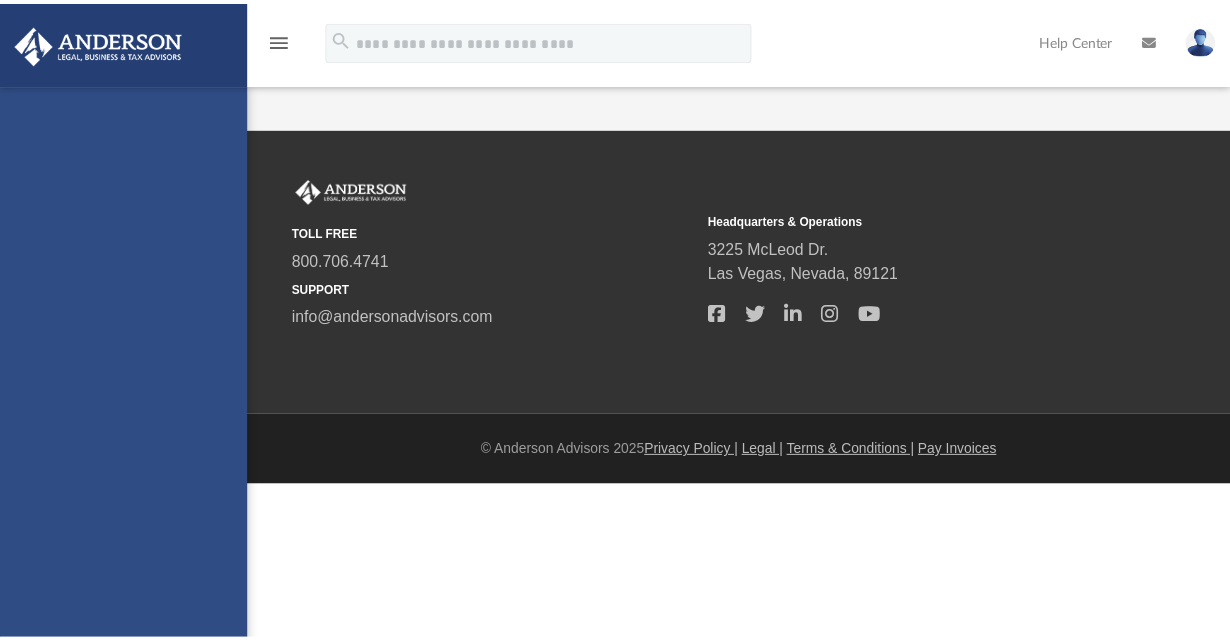 scroll, scrollTop: 0, scrollLeft: 0, axis: both 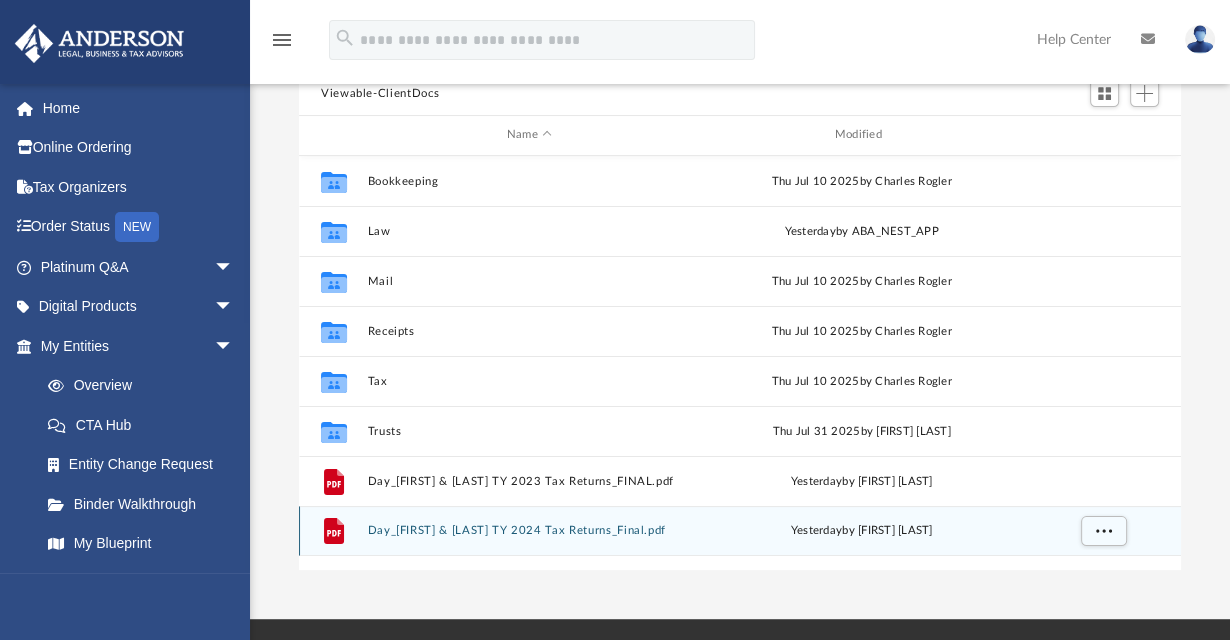 click on "yesterday  by Travis Day" at bounding box center [862, 531] 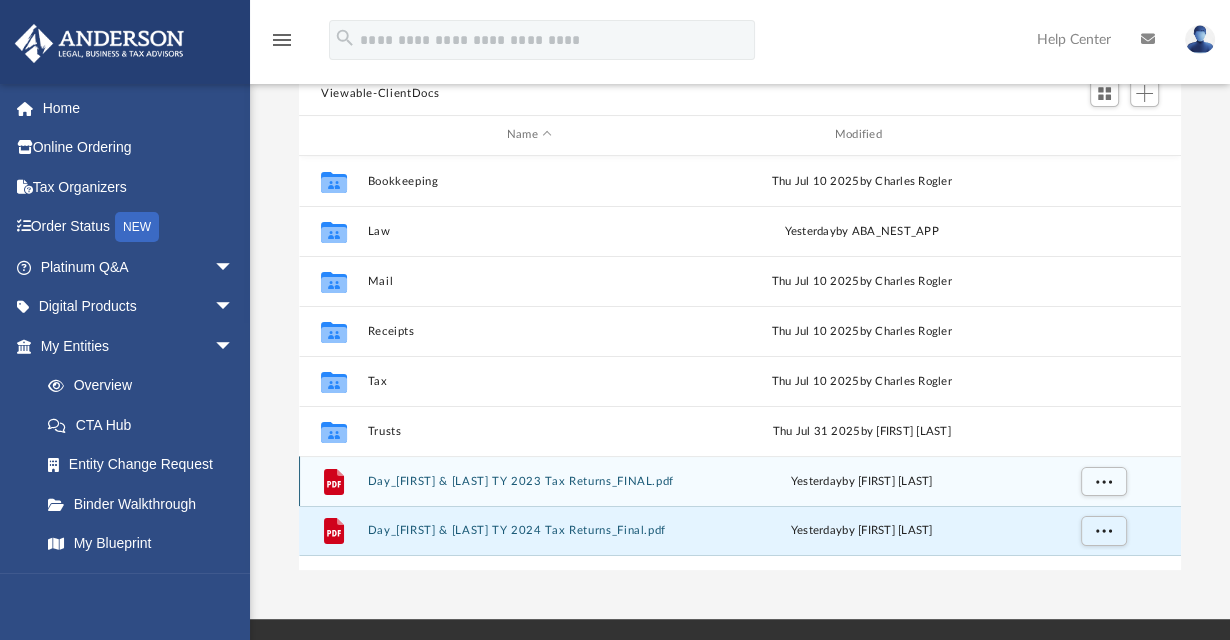 click on "yesterday  by Travis Day" at bounding box center (862, 481) 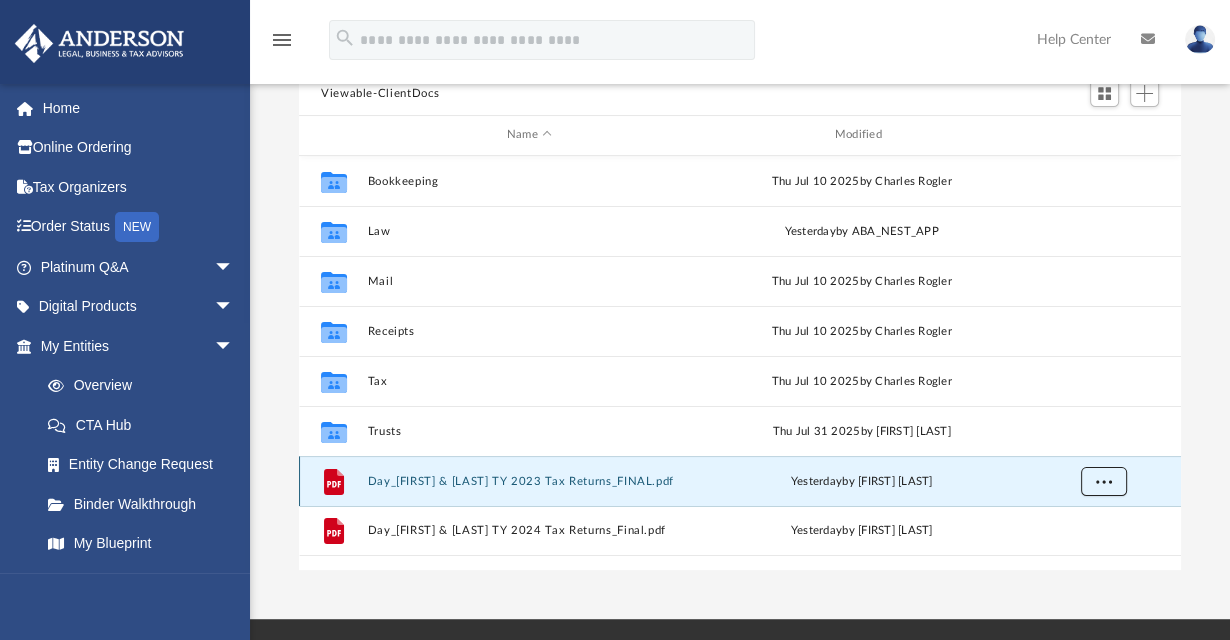click at bounding box center [1104, 480] 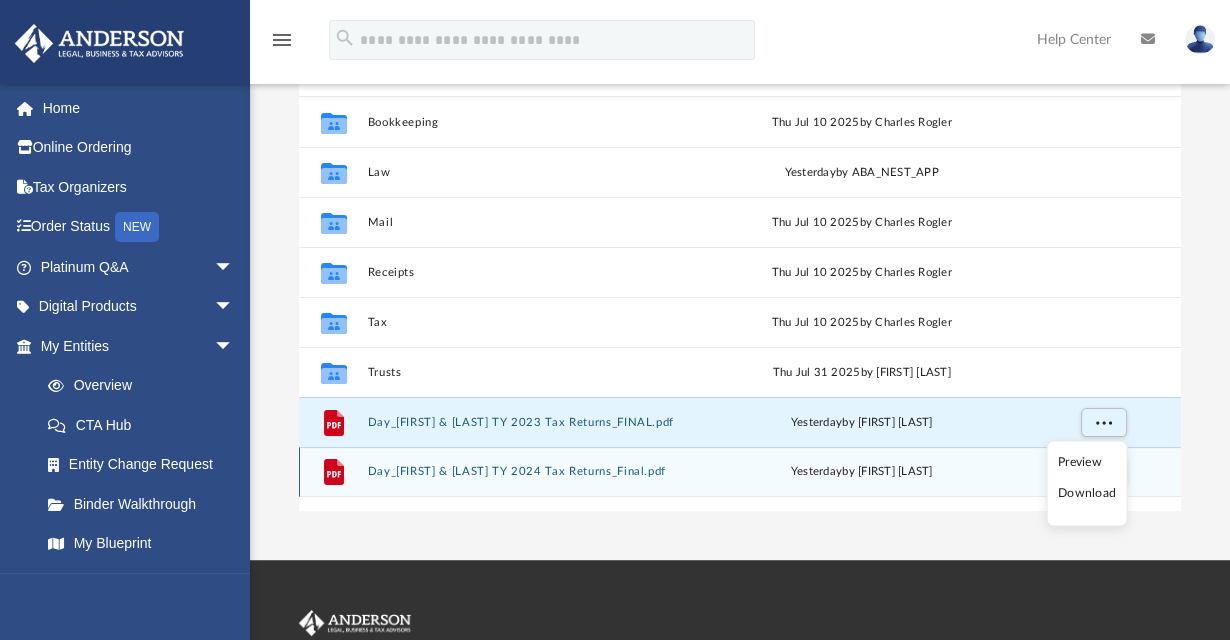 scroll, scrollTop: 272, scrollLeft: 0, axis: vertical 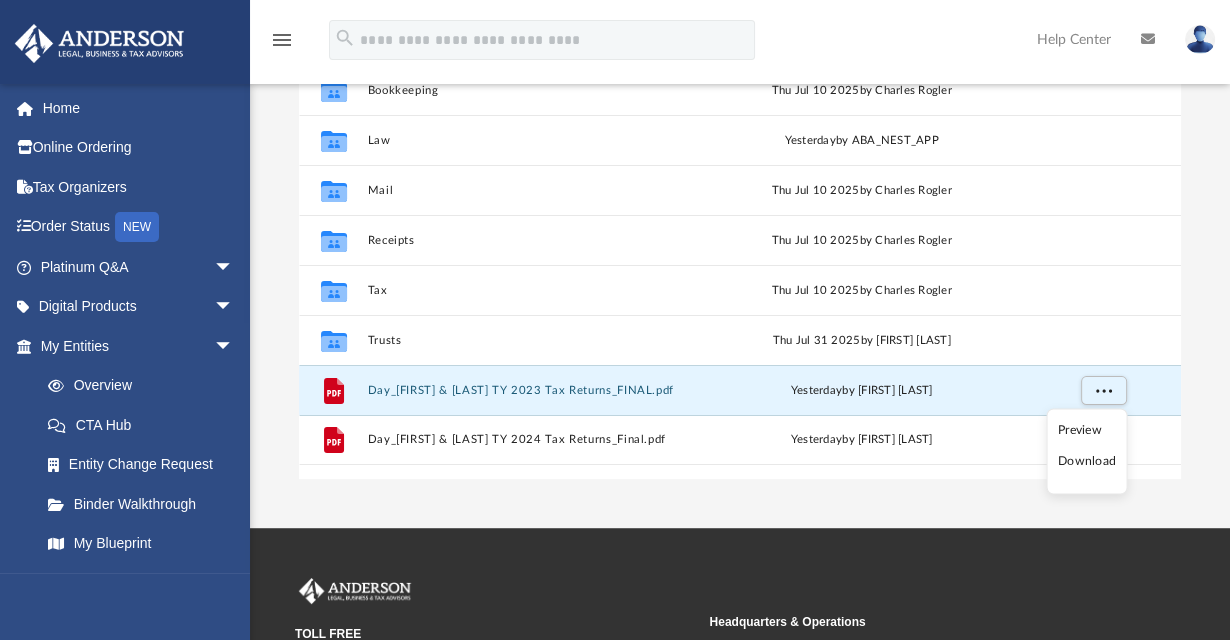 click on "App
travis.day1@gmail.com
Sign Out
travis.day1@gmail.com
Home
Online Ordering
Tax Organizers
Order Status  NEW
Platinum Q&A arrow_drop_down
Client FAQ
Platinum Walkthrough
Submit a Question
Answered Questions
Document Review
Platinum Knowledge Room
Tax & Bookkeeping Packages
Land Trust & Deed Forum
Portal Feedback
Digital Products arrow_drop_down
Tax Toolbox
Virtual Bookkeeping
Land Trust Kit" at bounding box center [615, 128] 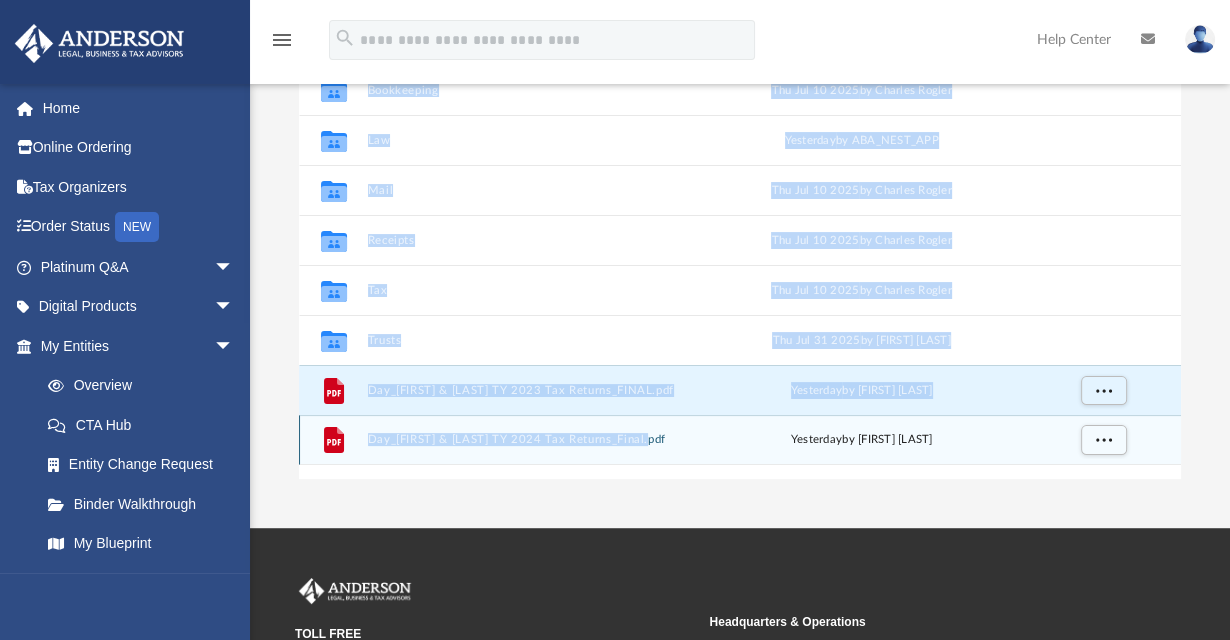 click on "File Day_Travis & Sara TY 2024 Tax Returns_Final.pdf yesterday  by Travis Day" at bounding box center (740, 440) 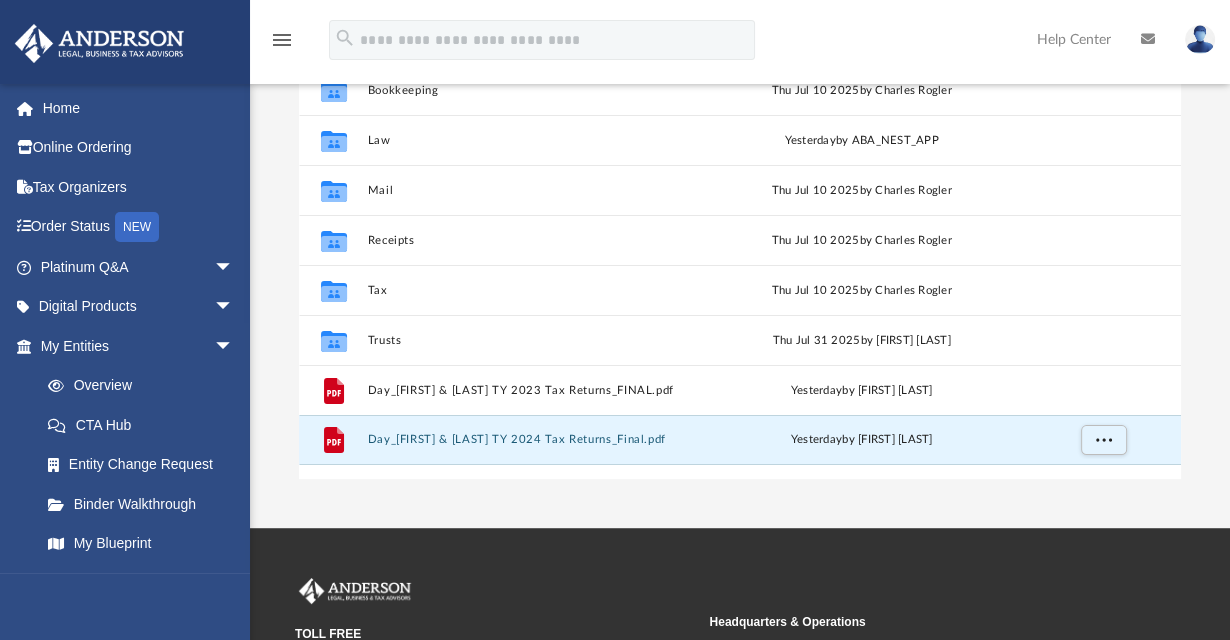 click on "Collaborated Folder Bookkeeping Thu Jul 10 2025  by Charles Rogler Collaborated Folder Law yesterday  by ABA_NEST_APP Collaborated Folder Mail Thu Jul 10 2025  by Charles Rogler Collaborated Folder Receipts Thu Jul 10 2025  by Charles Rogler Collaborated Folder Tax Thu Jul 10 2025  by Charles Rogler Collaborated Folder Trusts Thu Jul 31 2025  by Sher Bailey File Day_Travis & Sara TY 2023 Tax Returns_FINAL.pdf yesterday  by Travis Day File Day_Travis & Sara TY 2024 Tax Returns_Final.pdf yesterday  by Travis Day" at bounding box center [740, 272] 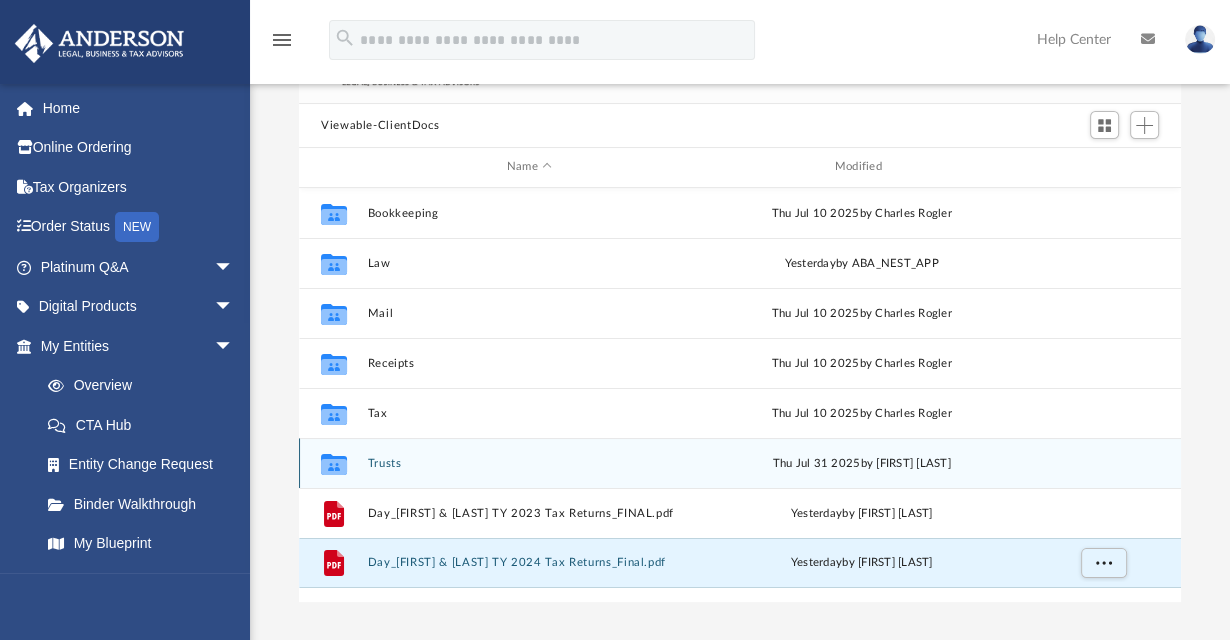 scroll, scrollTop: 181, scrollLeft: 0, axis: vertical 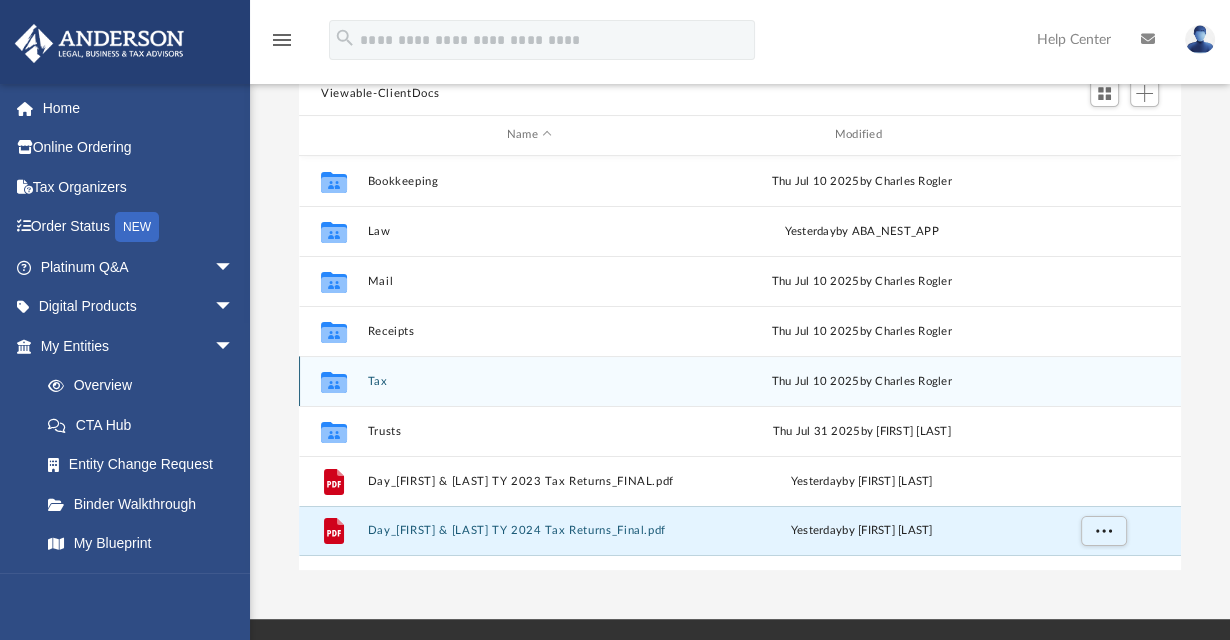 click on "Tax" at bounding box center [530, 381] 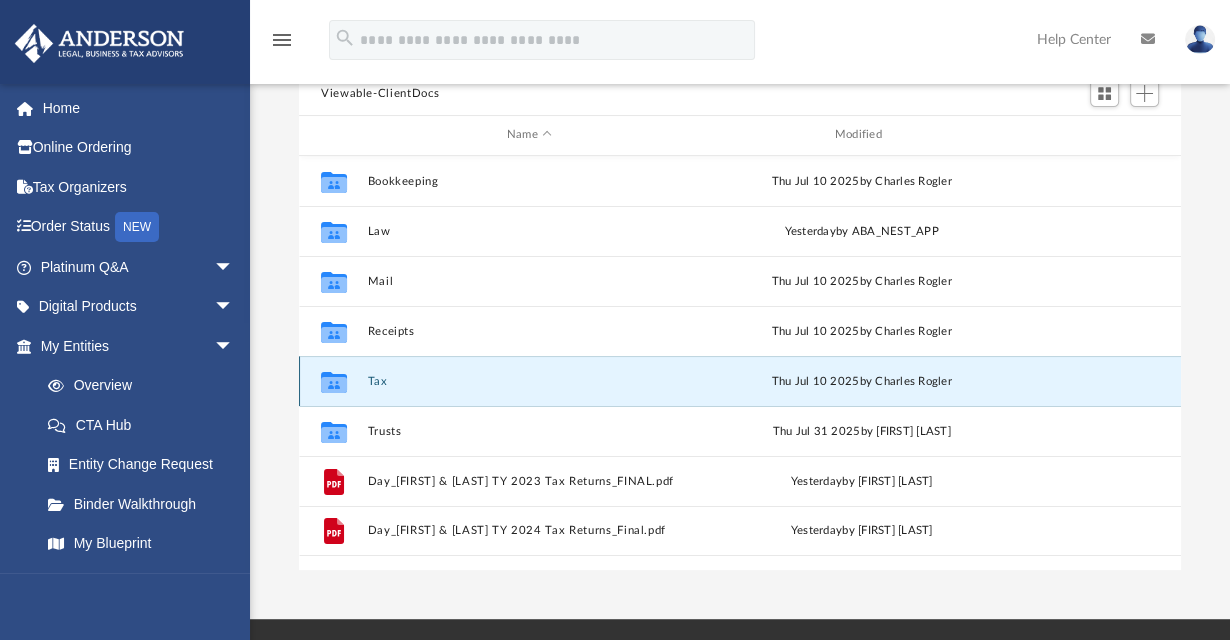 click on "Tax" at bounding box center [530, 381] 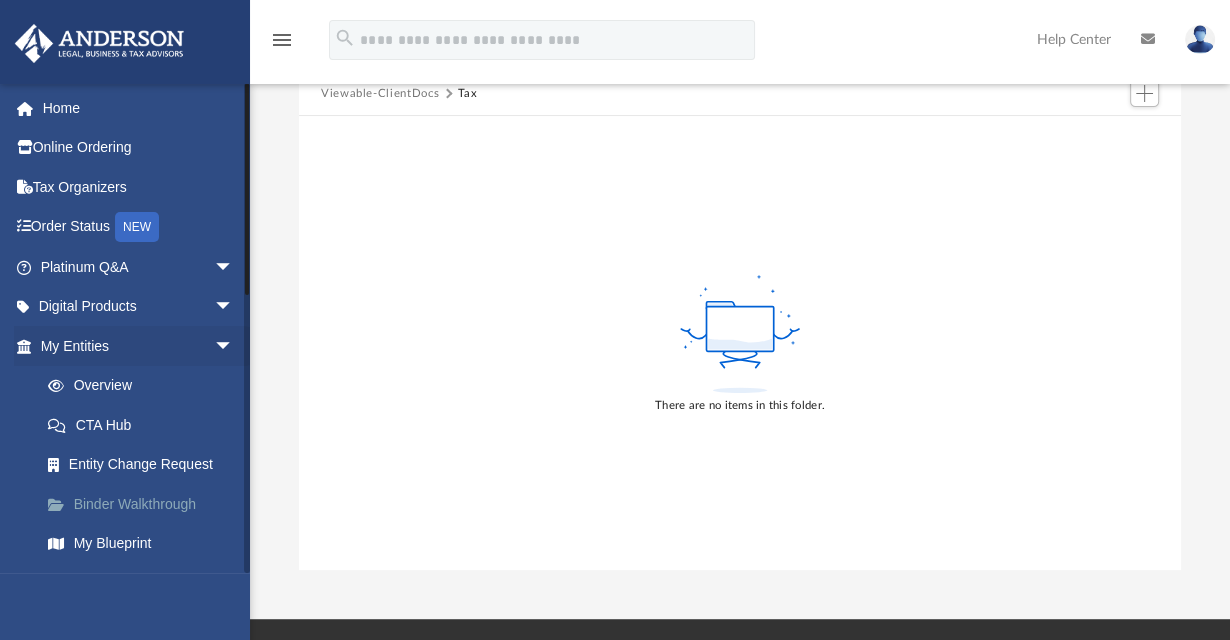 click on "Binder Walkthrough" at bounding box center [146, 504] 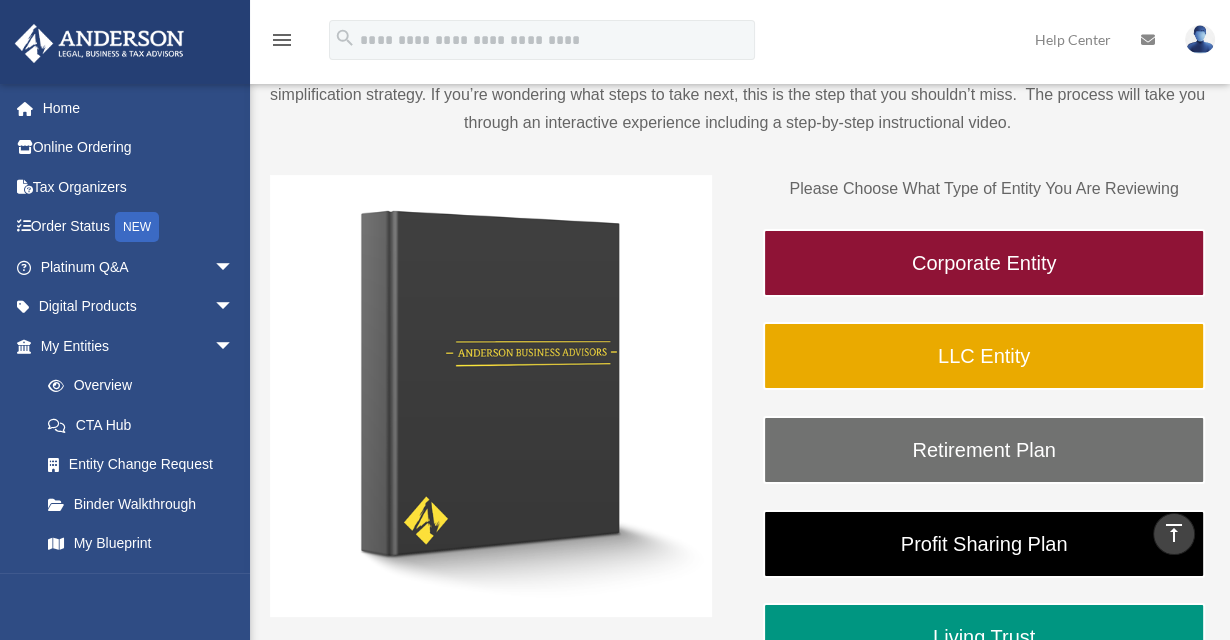 scroll, scrollTop: 181, scrollLeft: 0, axis: vertical 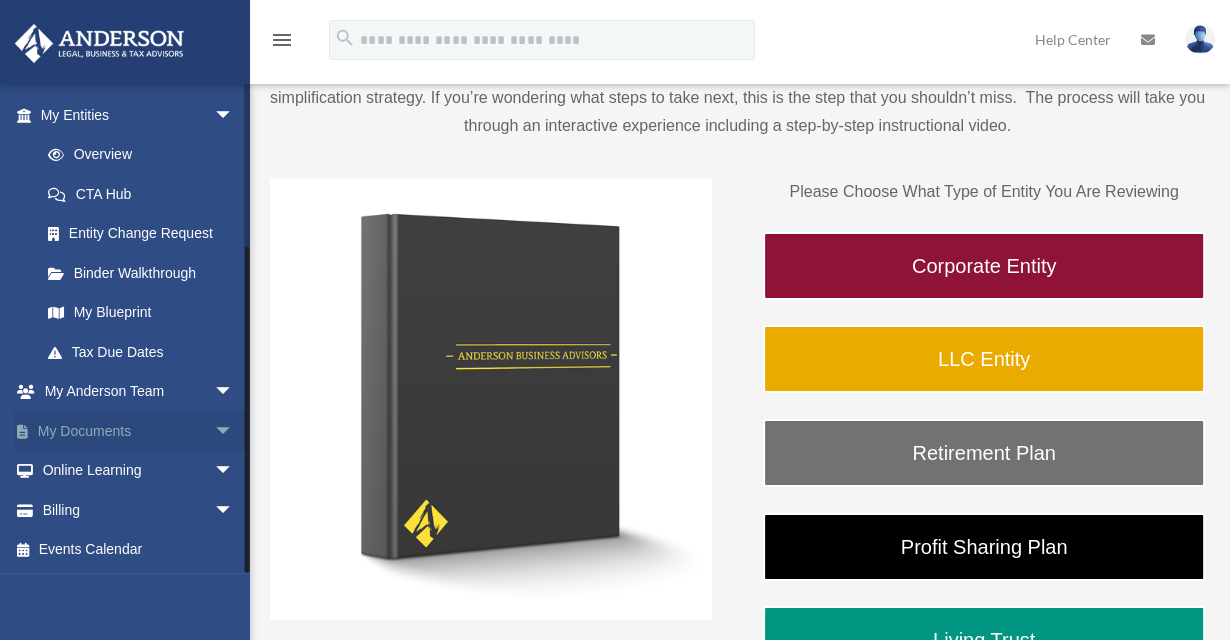 click on "My Documents arrow_drop_down" at bounding box center [139, 431] 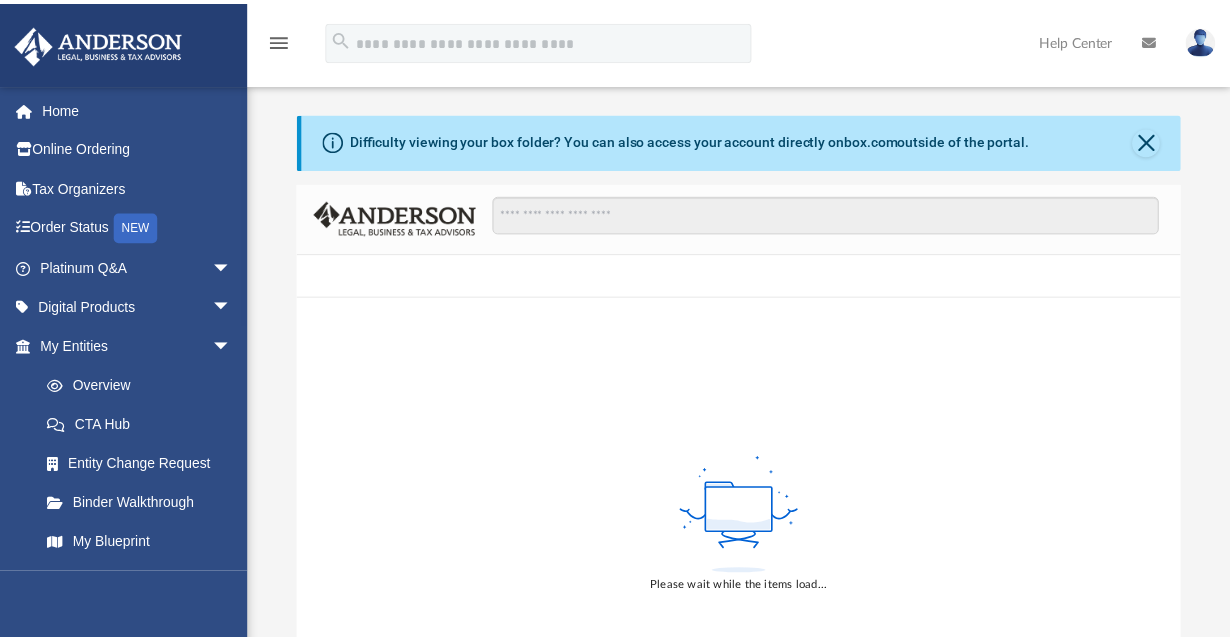 scroll, scrollTop: 0, scrollLeft: 0, axis: both 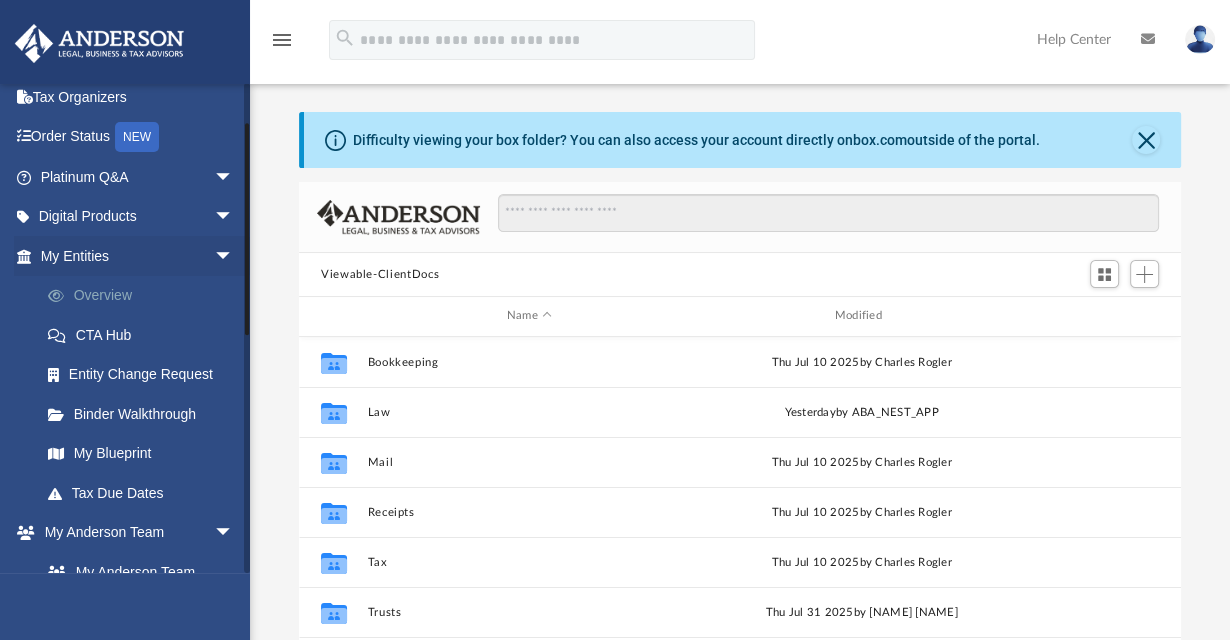 click on "Overview" at bounding box center [146, 296] 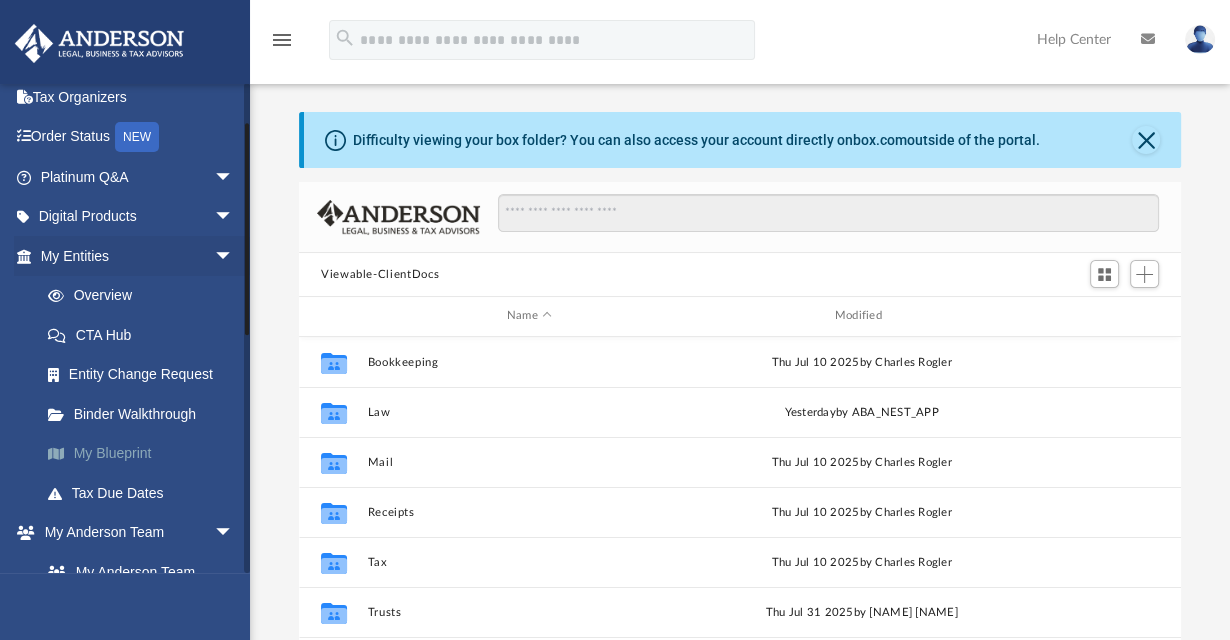 click on "My Blueprint" at bounding box center (146, 454) 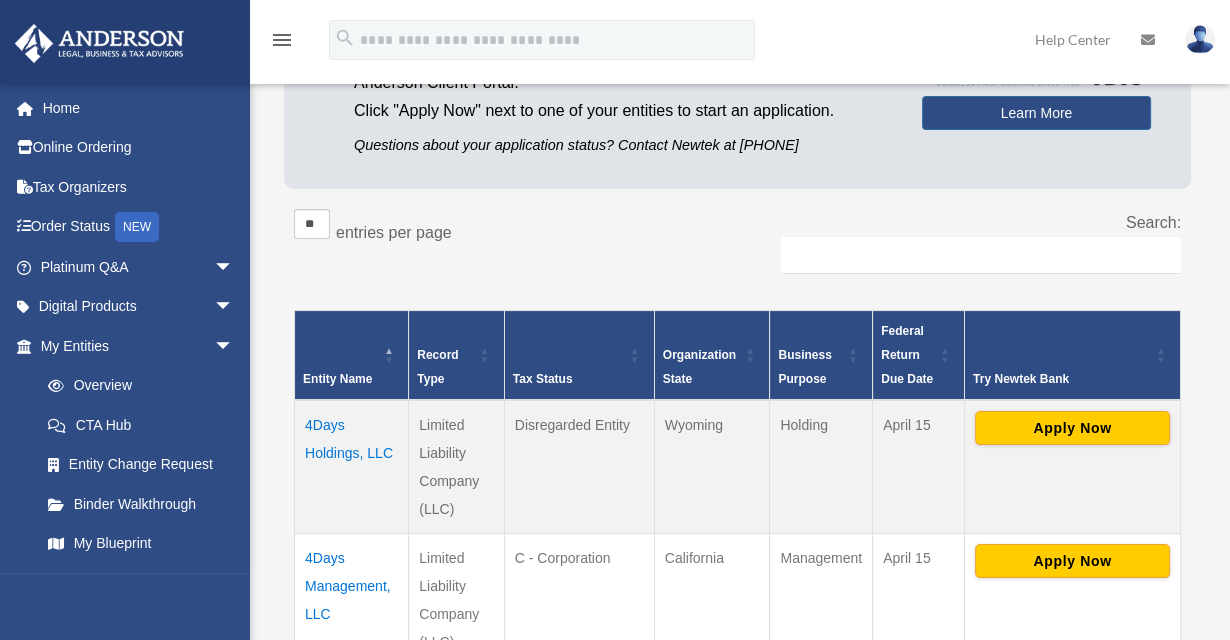 scroll, scrollTop: 363, scrollLeft: 0, axis: vertical 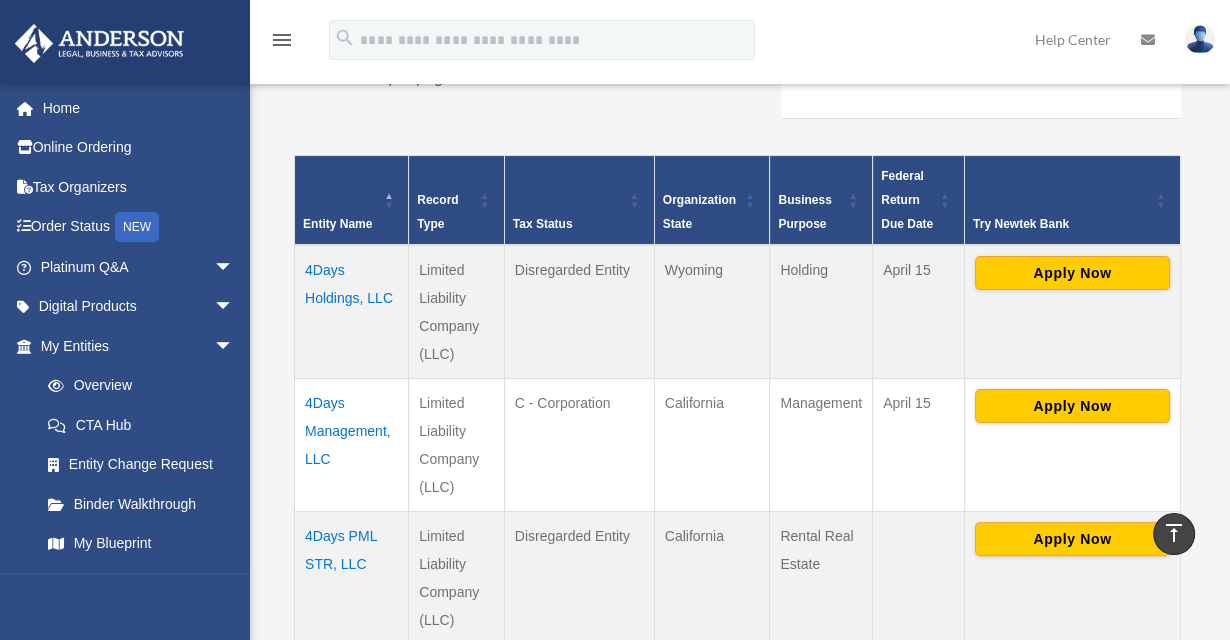 click on "4Days Holdings, LLC" at bounding box center [352, 312] 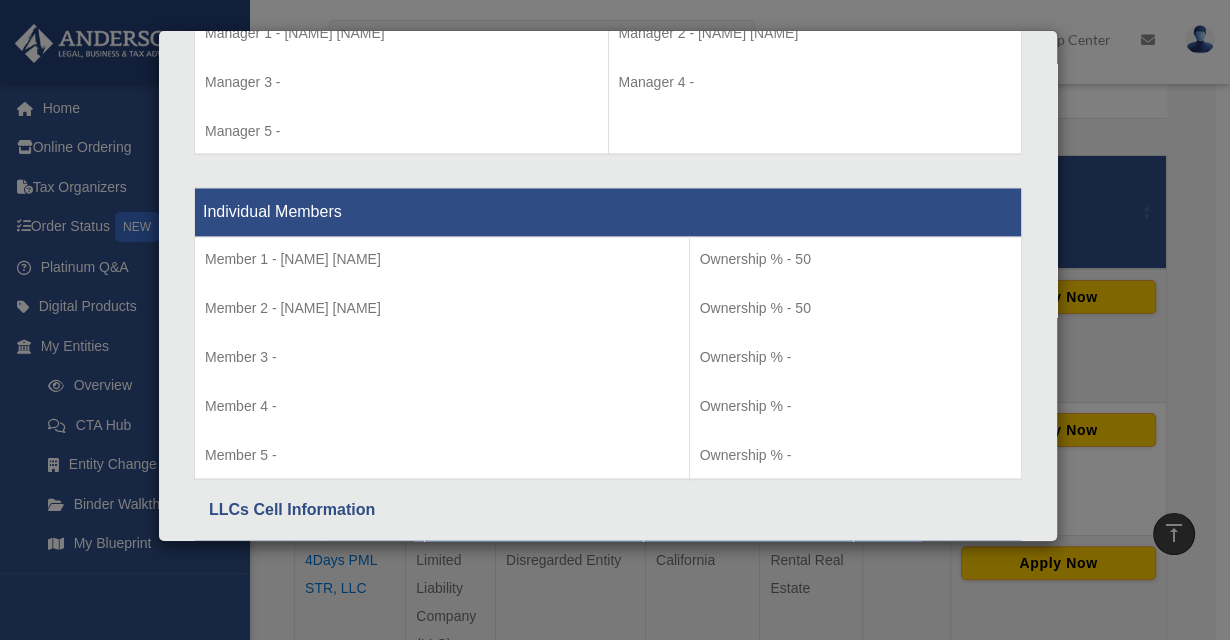 scroll, scrollTop: 2138, scrollLeft: 0, axis: vertical 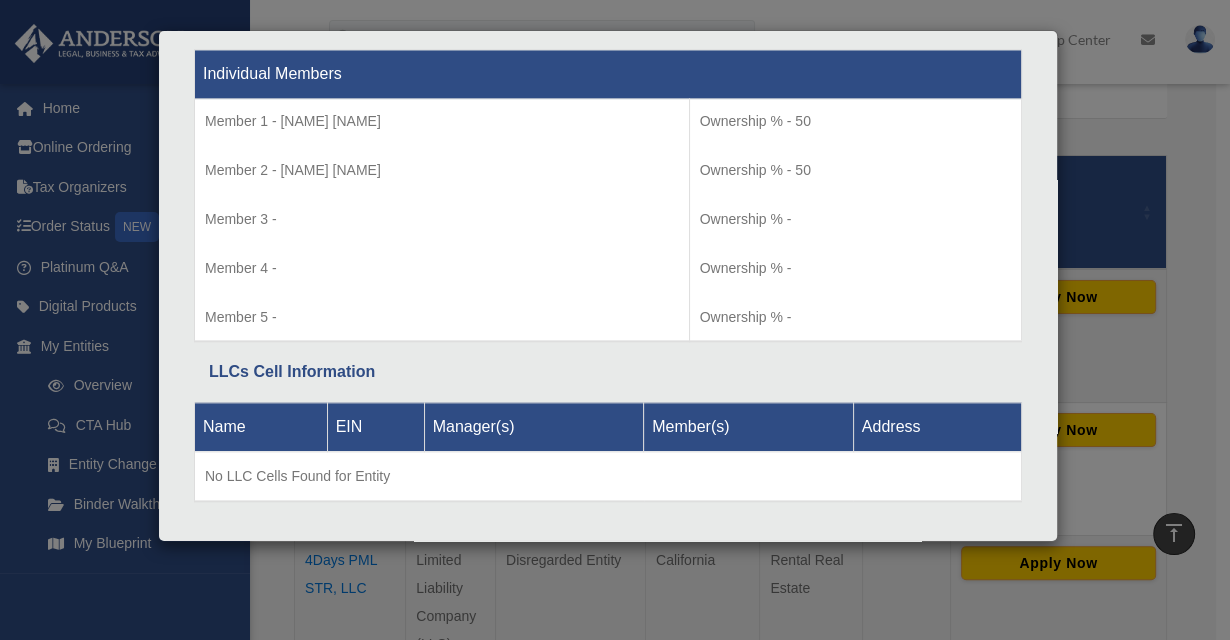 click on "Details
×
Articles Sent
Organizational Date" at bounding box center [615, 320] 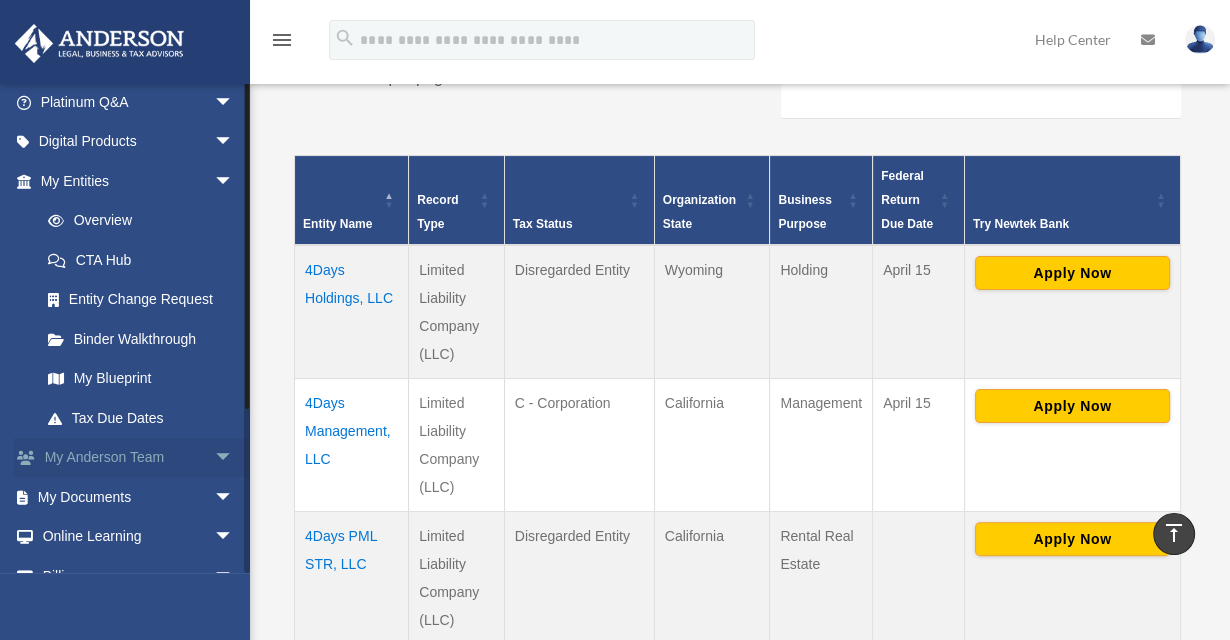 scroll, scrollTop: 231, scrollLeft: 0, axis: vertical 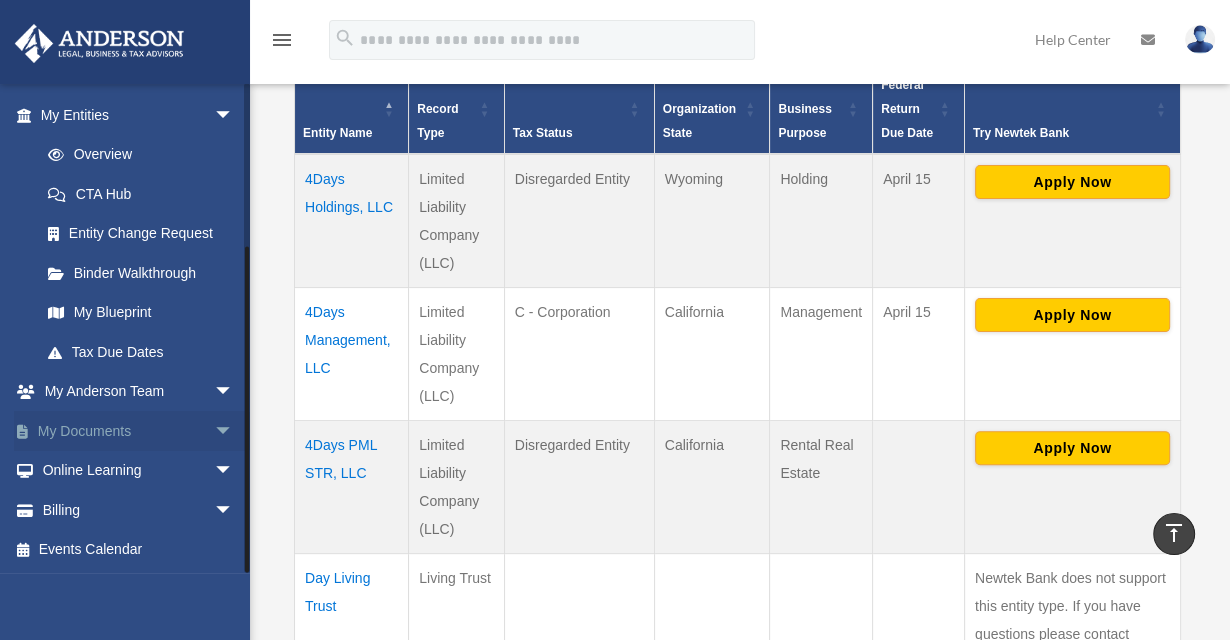 click on "My Documents arrow_drop_down" at bounding box center [139, 431] 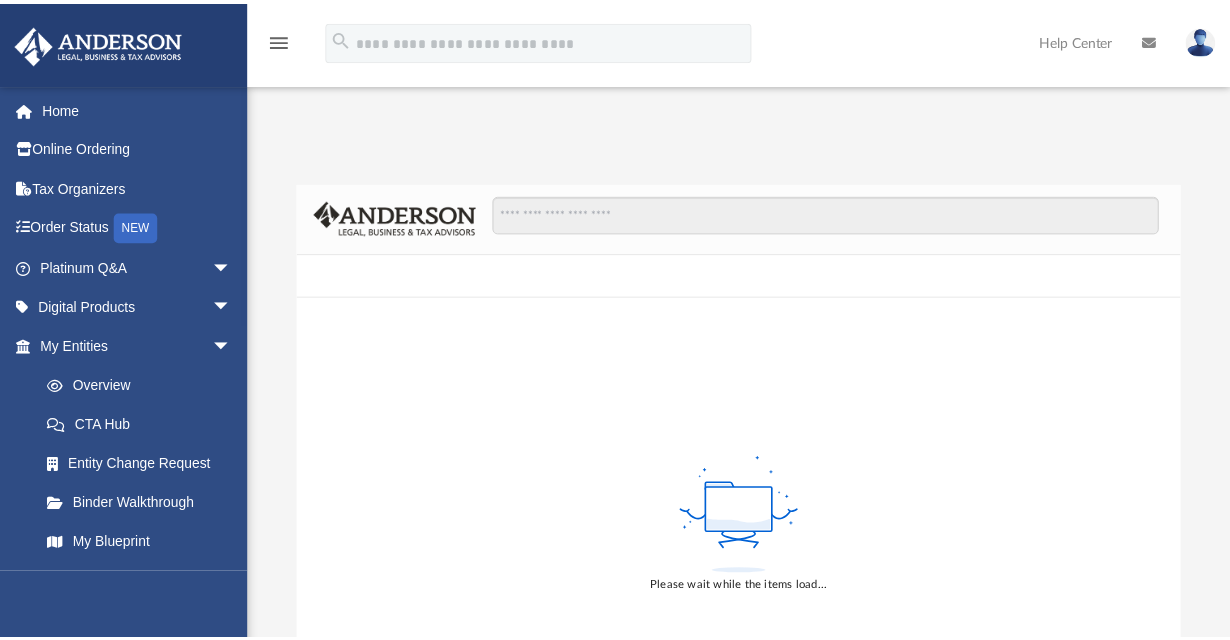 scroll, scrollTop: 0, scrollLeft: 0, axis: both 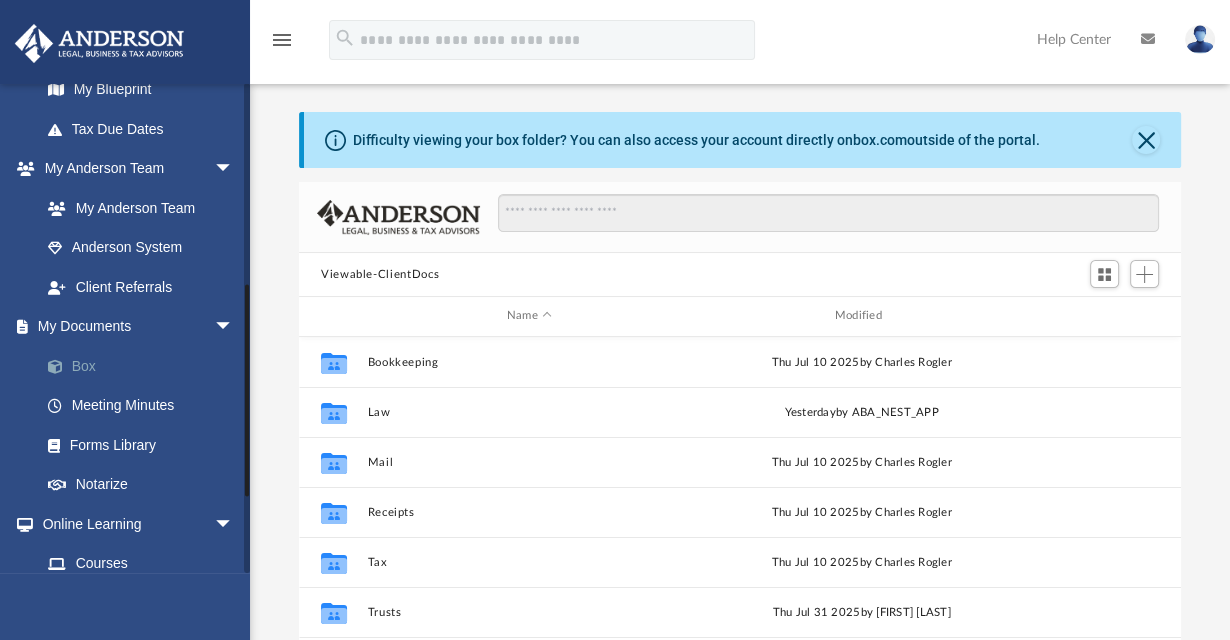 click on "Box" at bounding box center (146, 366) 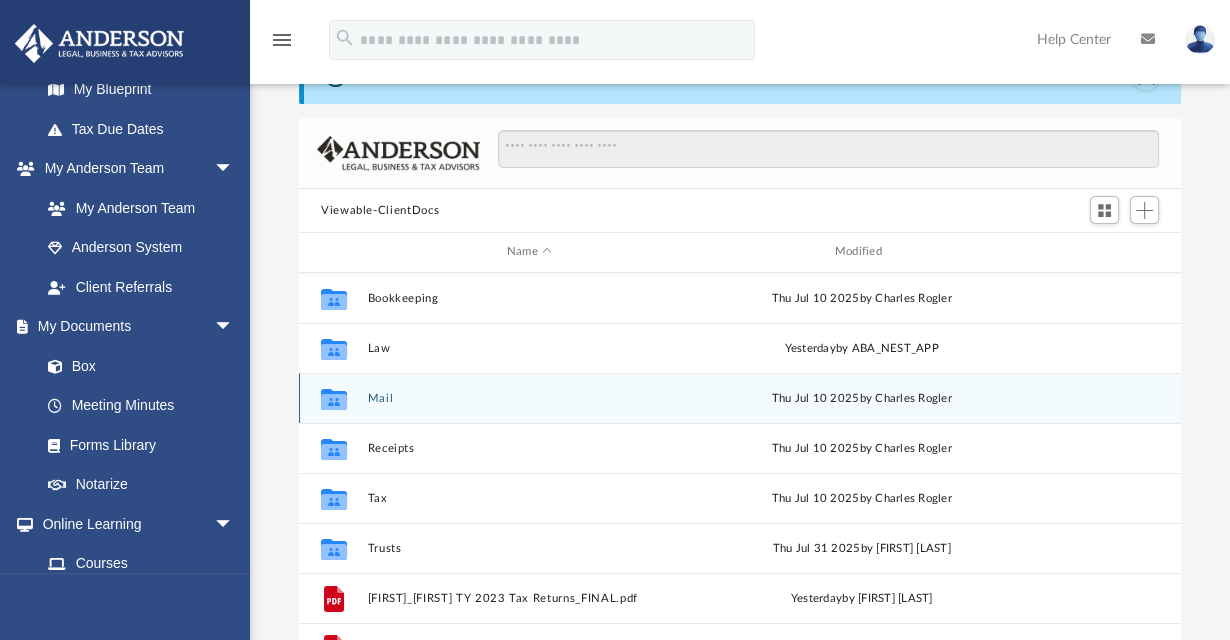 scroll, scrollTop: 90, scrollLeft: 0, axis: vertical 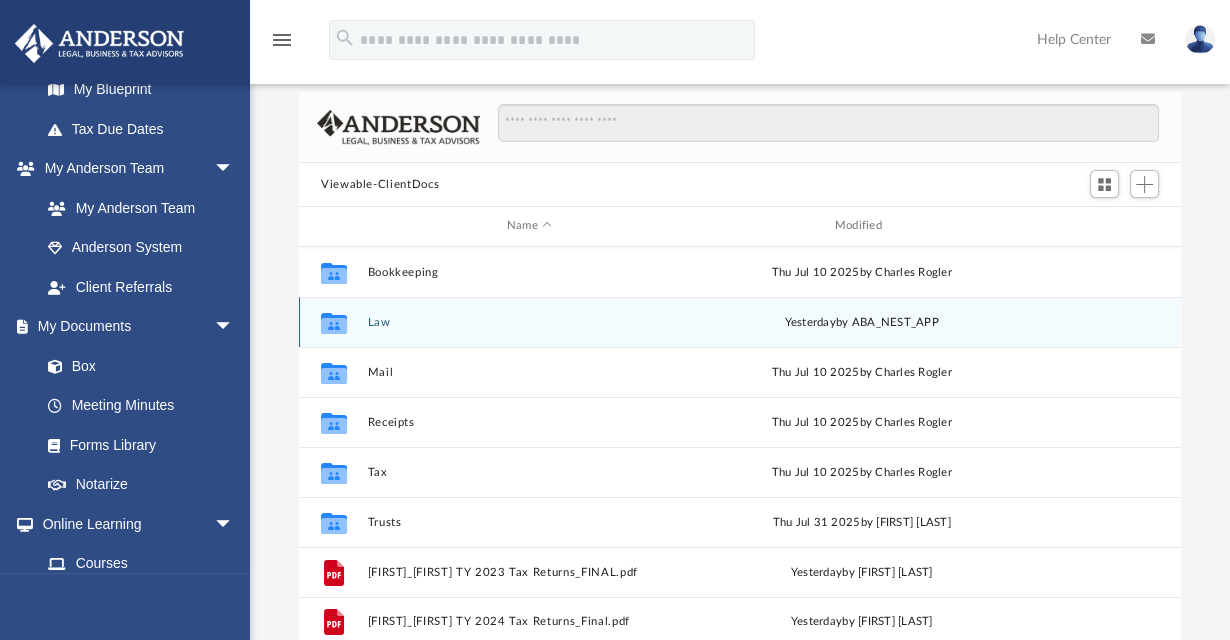 click on "Law" at bounding box center [530, 322] 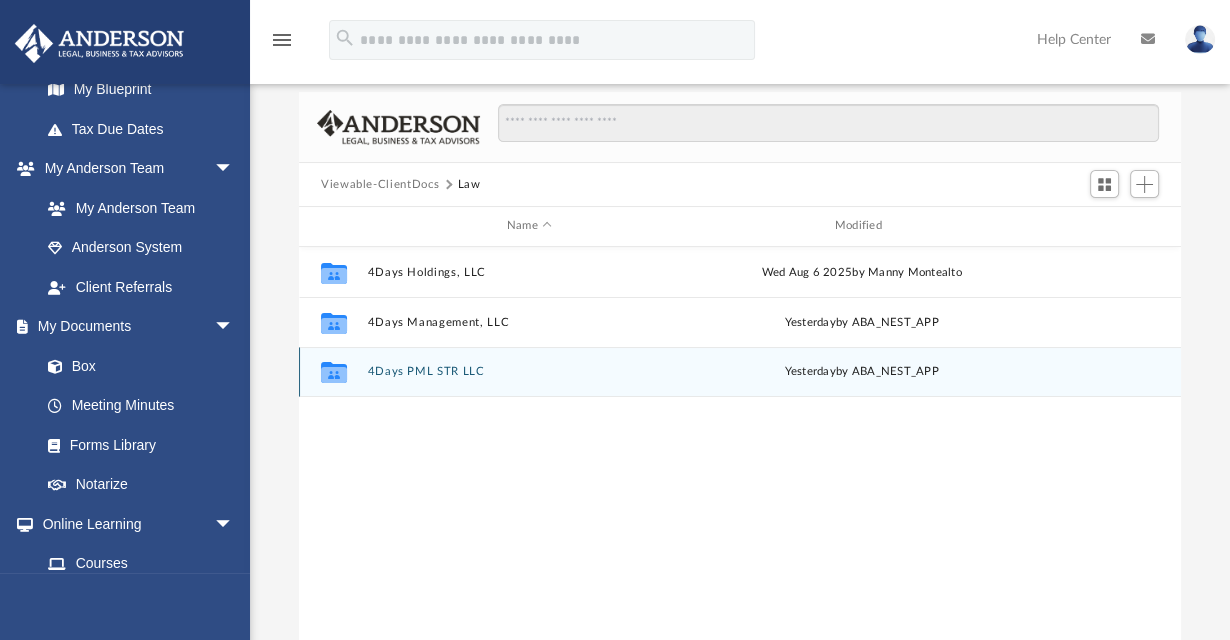 click on "4Days PML STR LLC" at bounding box center [530, 371] 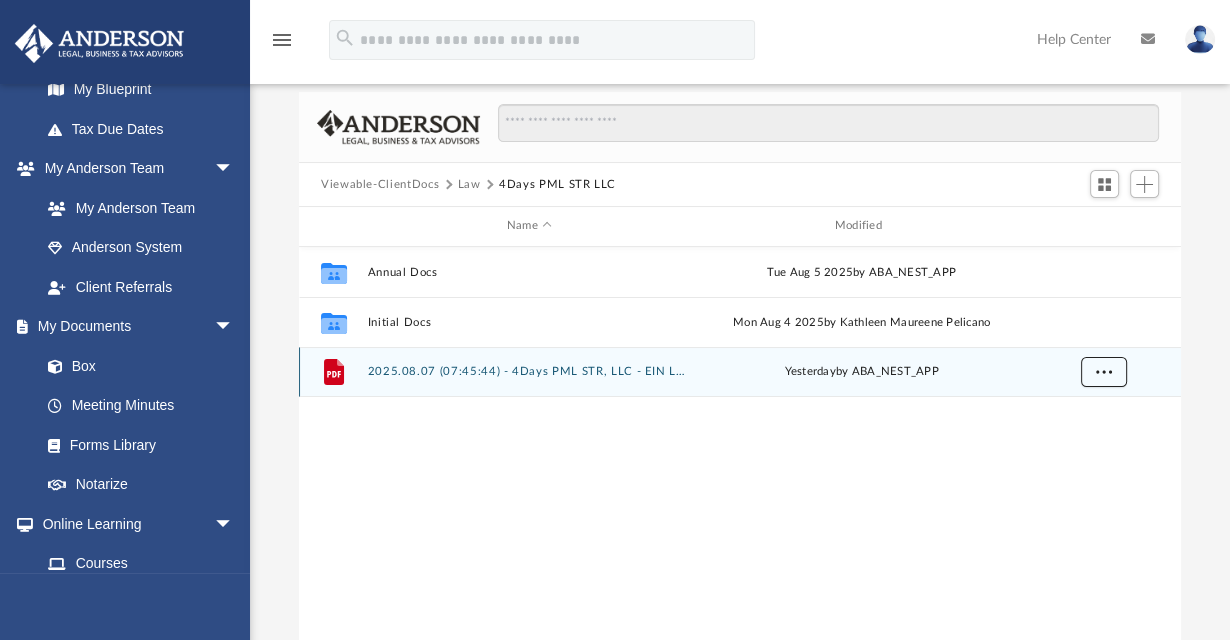 click at bounding box center [1104, 372] 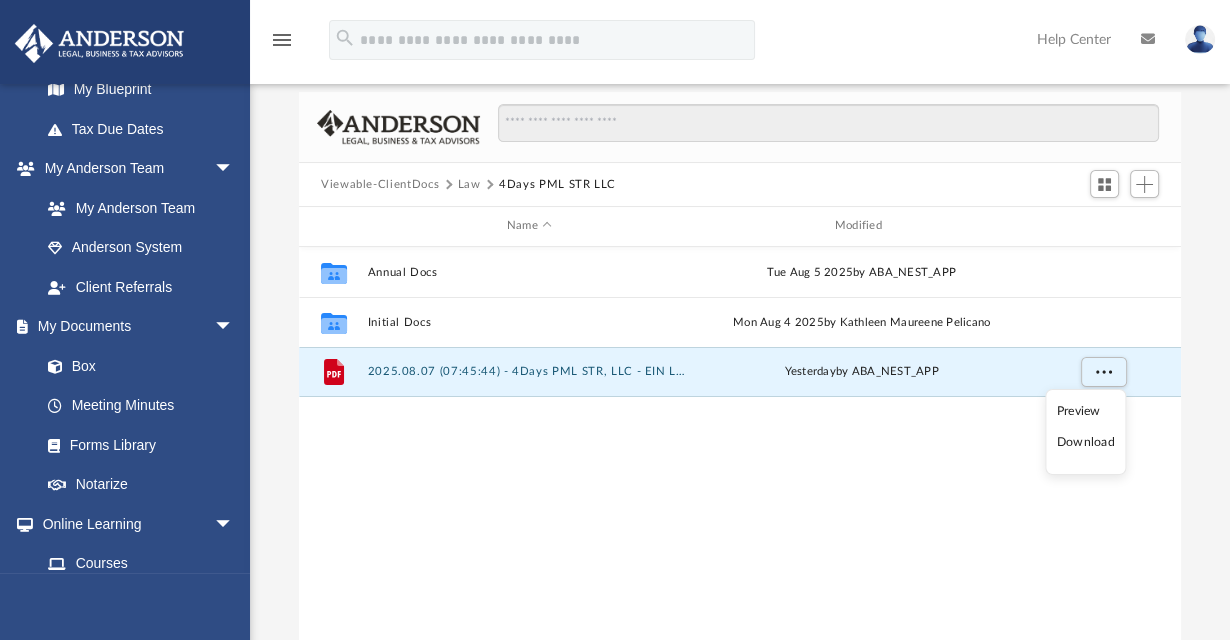 click on "Download" at bounding box center [1086, 442] 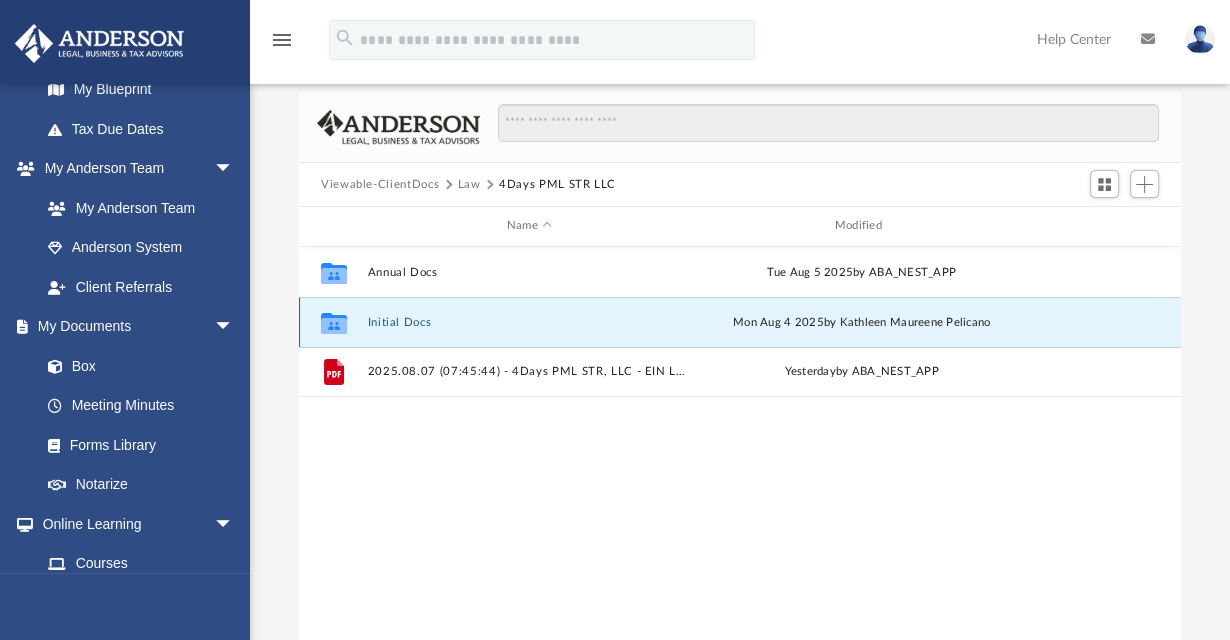 click on "Initial Docs" at bounding box center (530, 322) 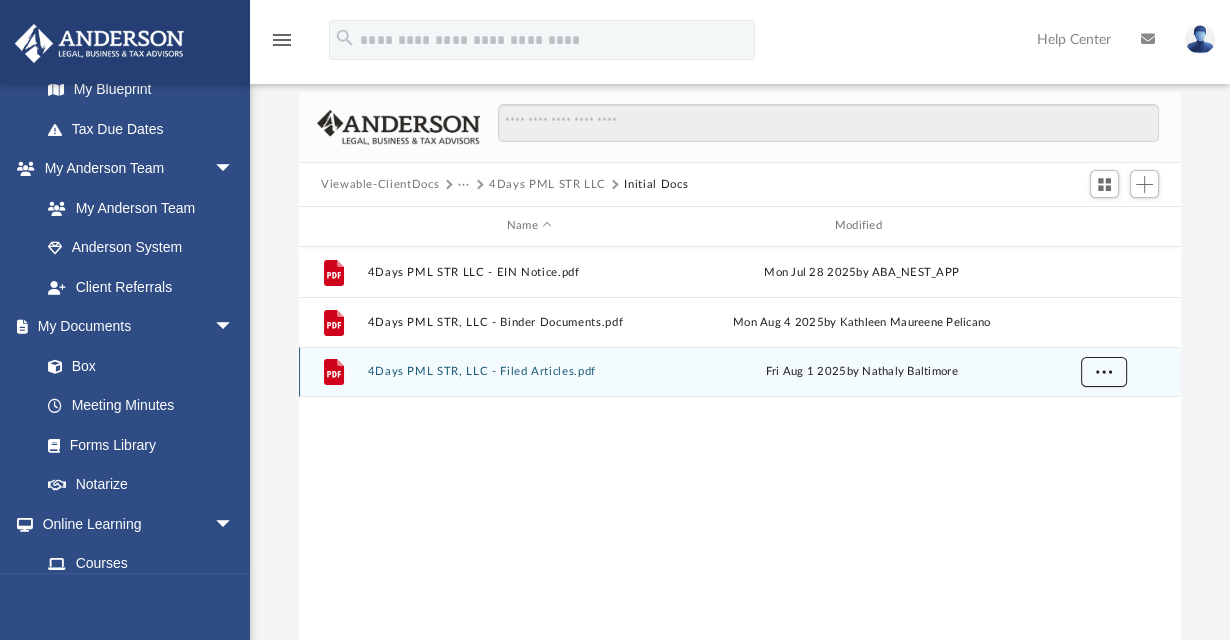 click at bounding box center [1104, 372] 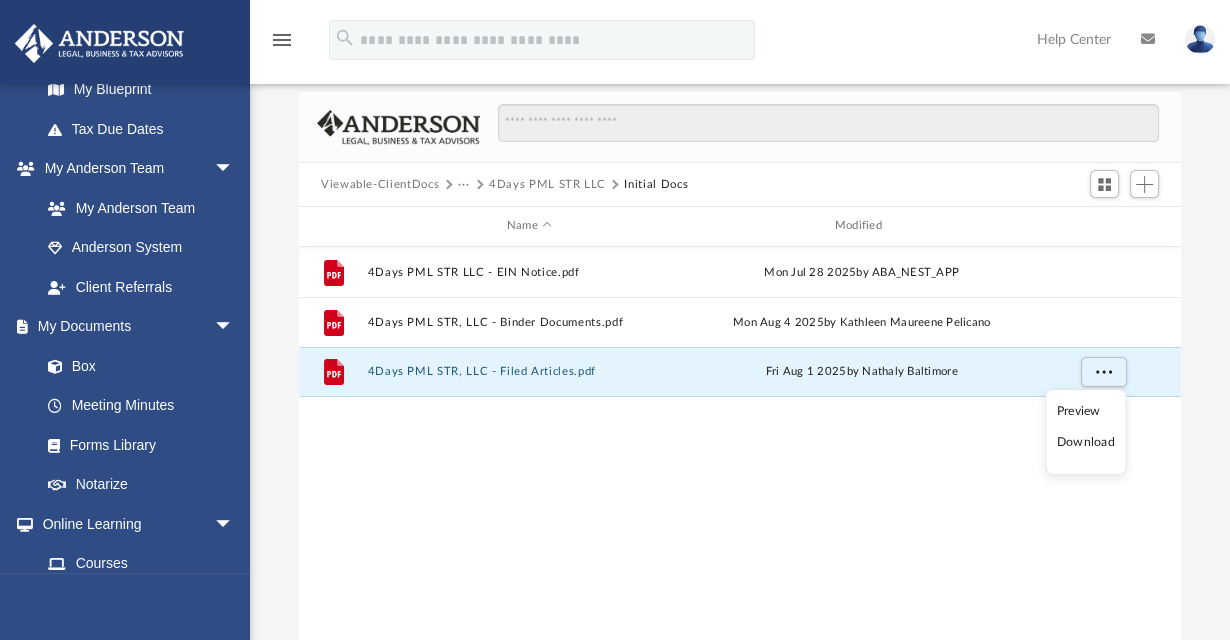 click on "Download" at bounding box center [1086, 442] 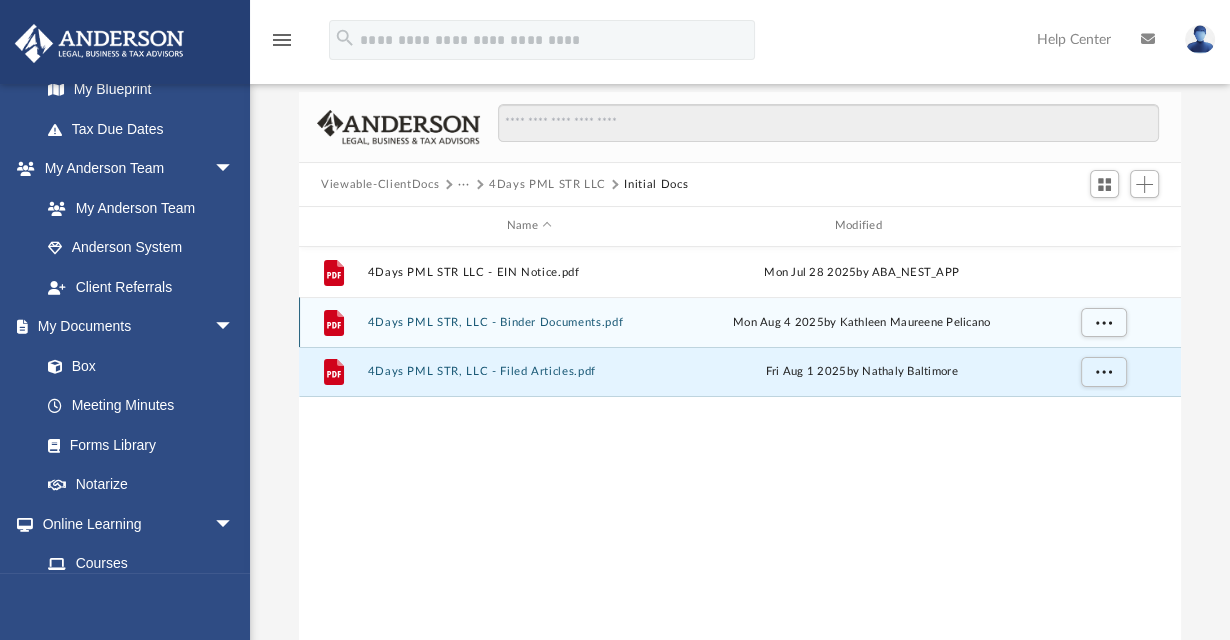 click on "Mon Aug 4 2025  by Kathleen Maureene Pelicano" at bounding box center [862, 322] 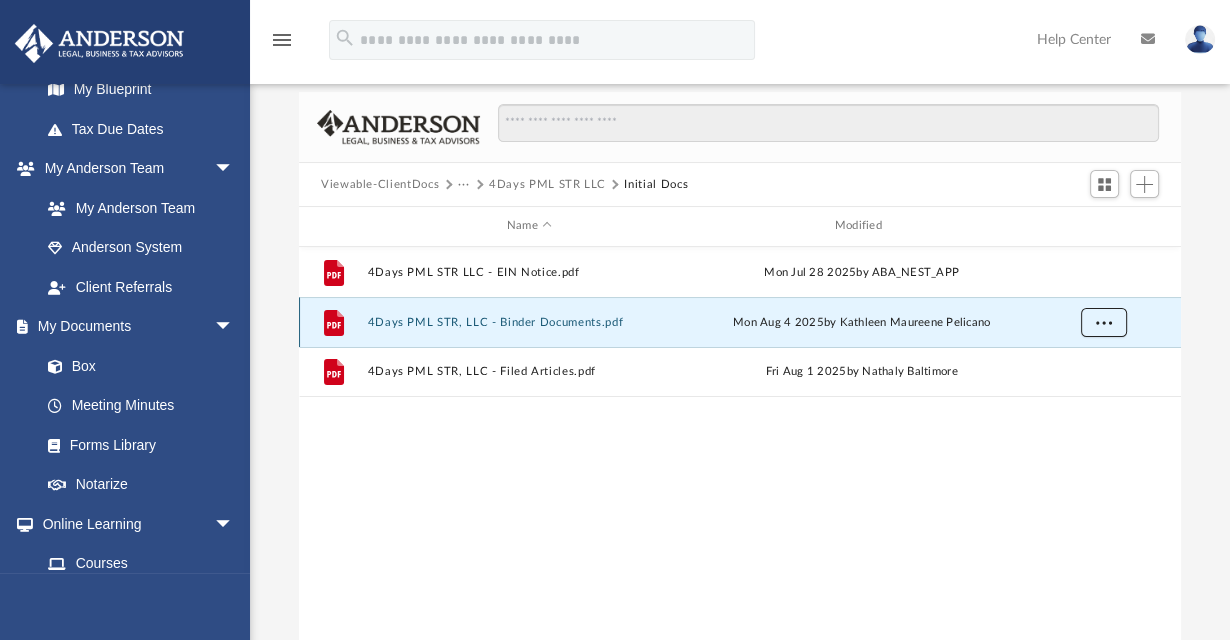 click at bounding box center (1104, 321) 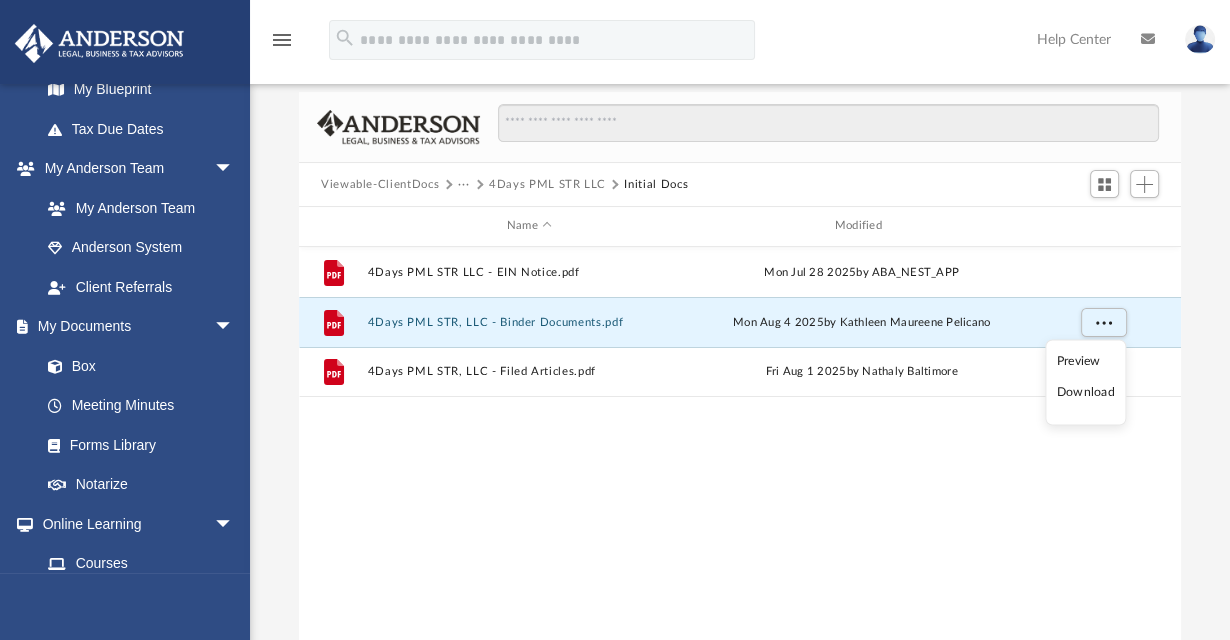 click on "Download" at bounding box center (1086, 393) 